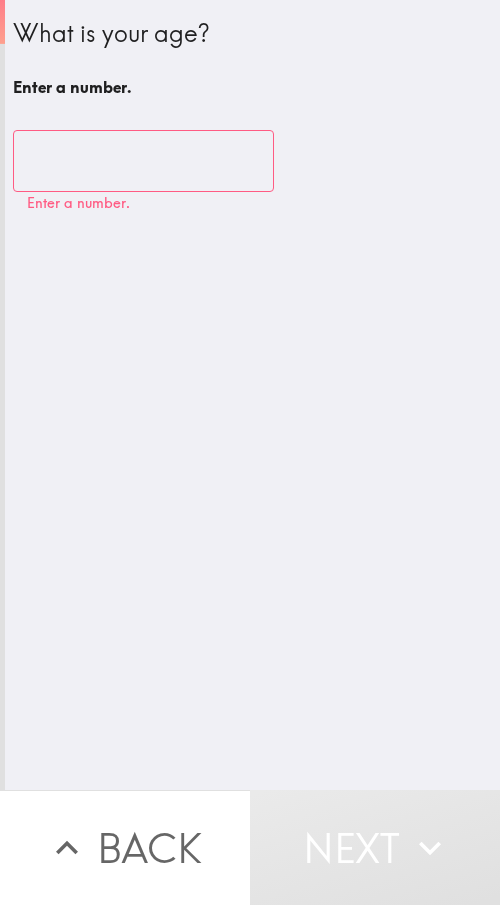 scroll, scrollTop: 0, scrollLeft: 0, axis: both 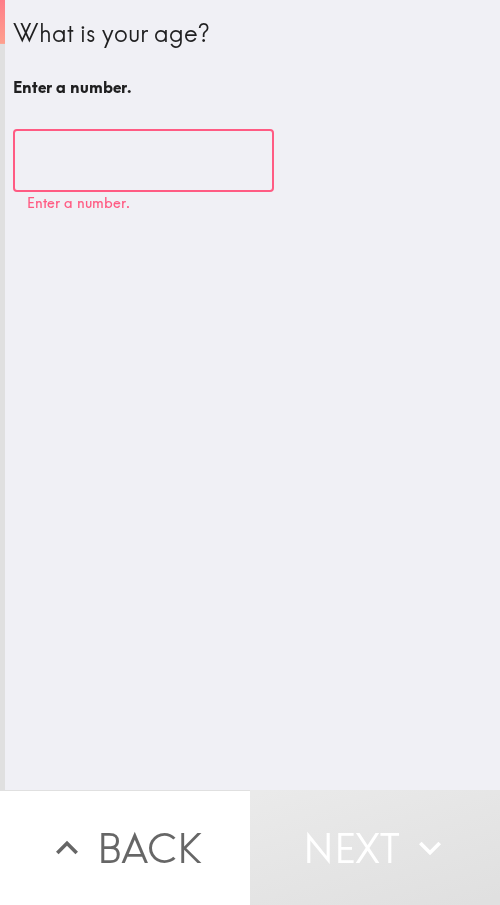 paste on "11697" 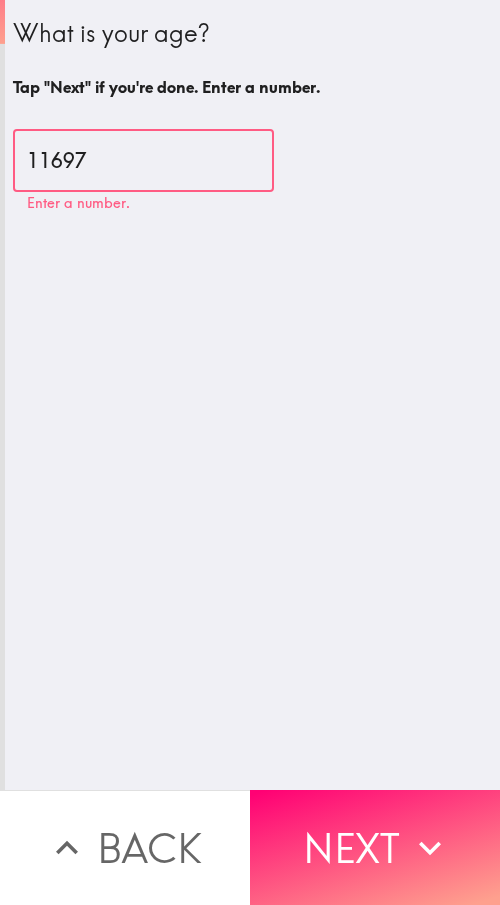 drag, startPoint x: 106, startPoint y: 163, endPoint x: 25, endPoint y: 159, distance: 81.09871 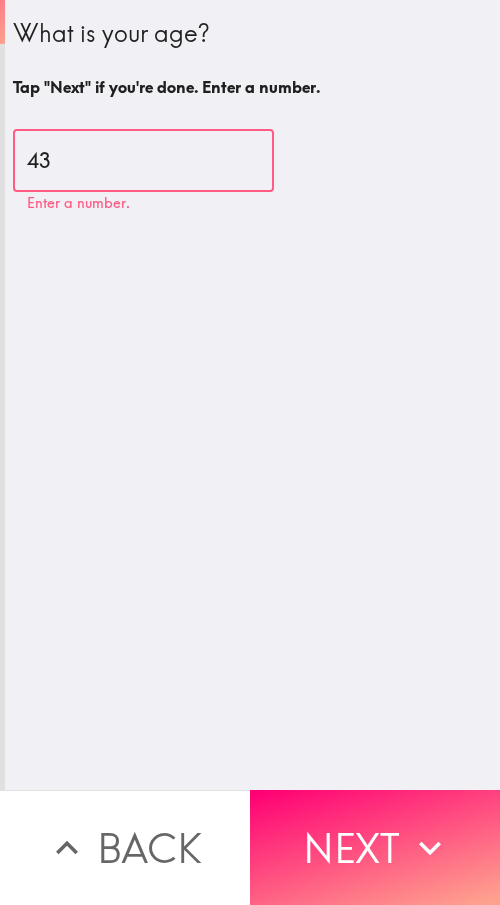 type on "43" 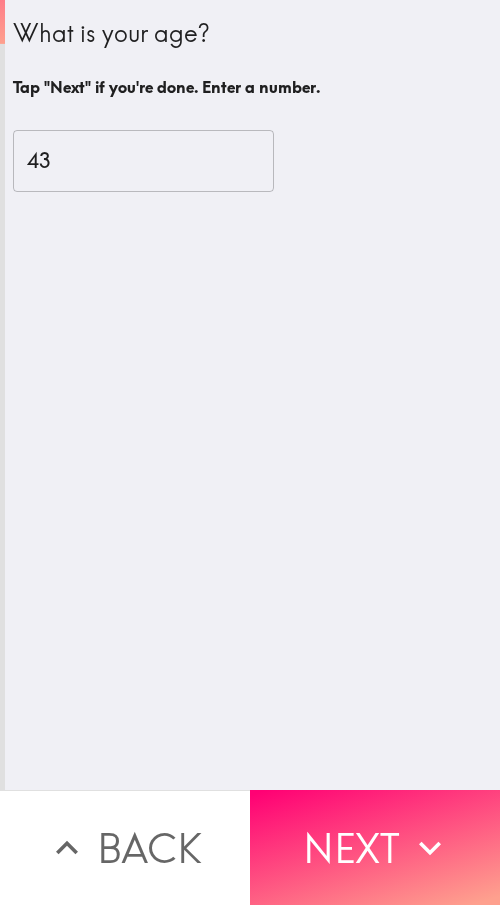 drag, startPoint x: 324, startPoint y: 808, endPoint x: 333, endPoint y: 814, distance: 10.816654 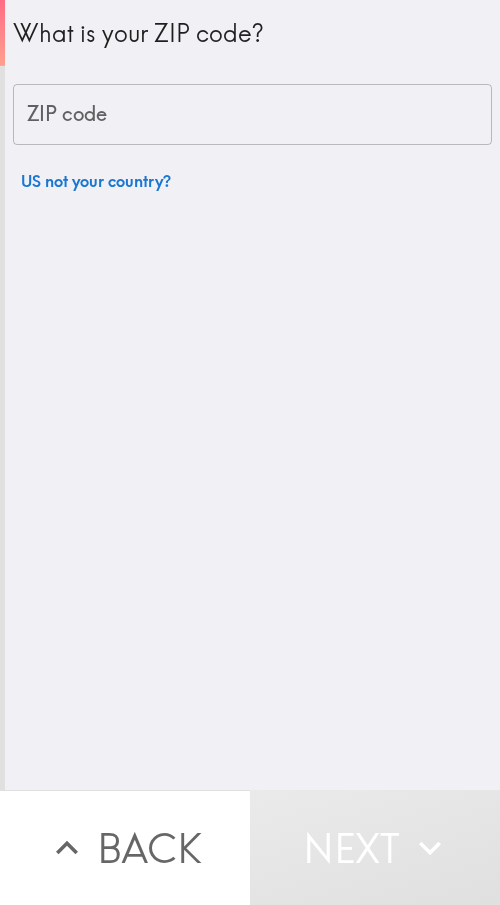 click on "ZIP code" at bounding box center (252, 115) 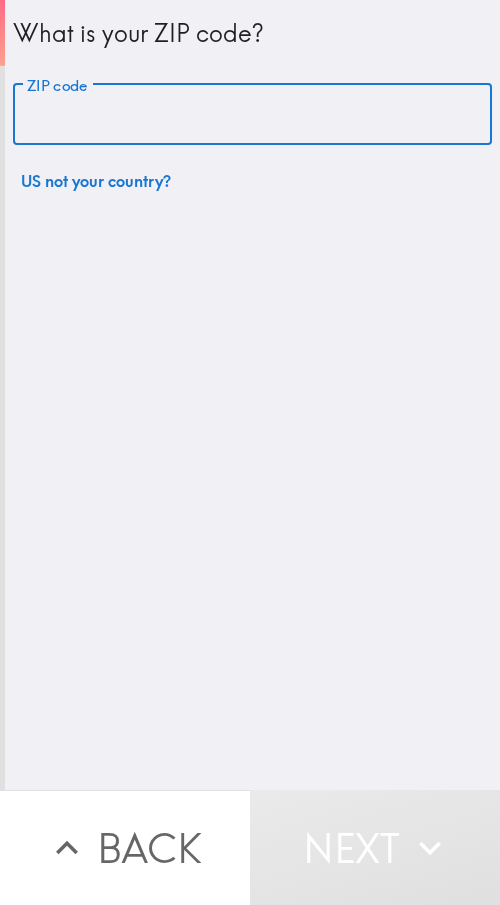 paste on "11697" 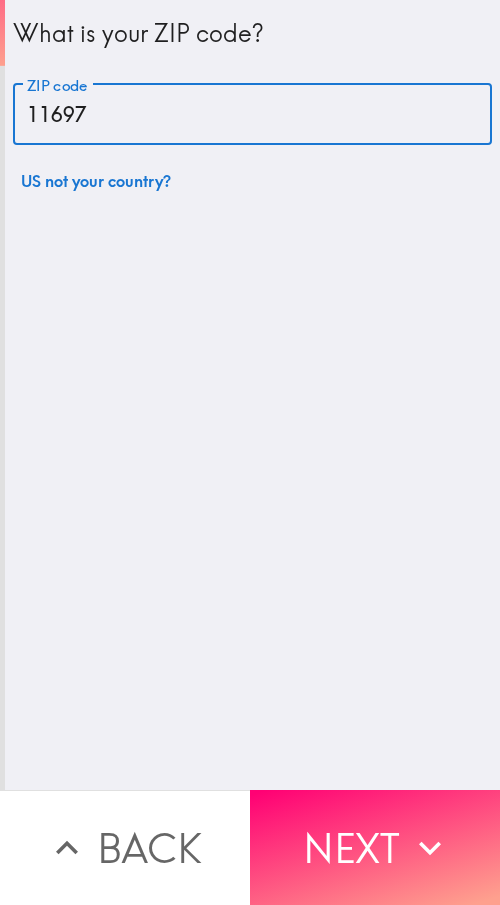 type on "11697" 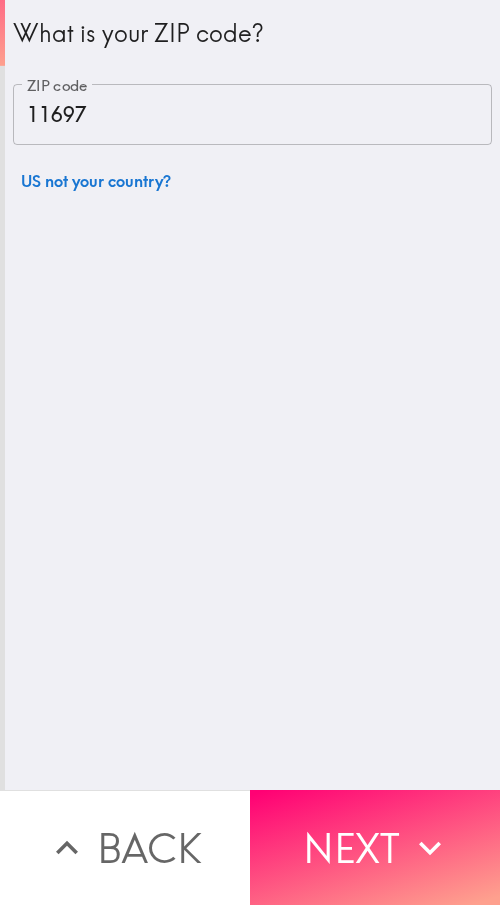 drag, startPoint x: 306, startPoint y: 812, endPoint x: 316, endPoint y: 794, distance: 20.59126 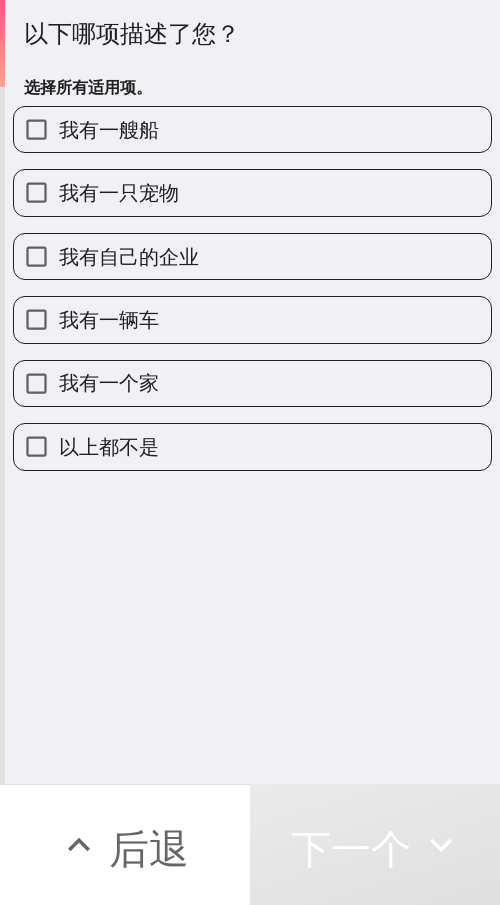 drag, startPoint x: 129, startPoint y: 243, endPoint x: 225, endPoint y: 241, distance: 96.02083 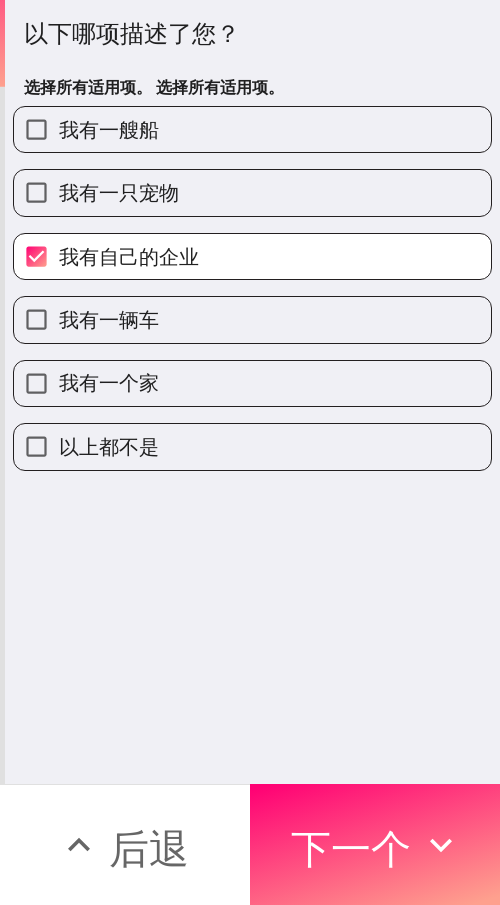click on "下一个" at bounding box center [351, 848] 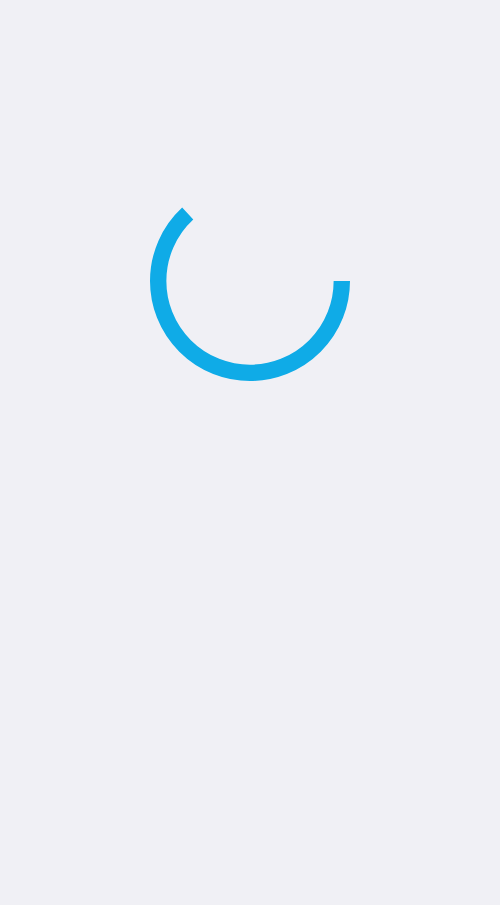 scroll, scrollTop: 0, scrollLeft: 0, axis: both 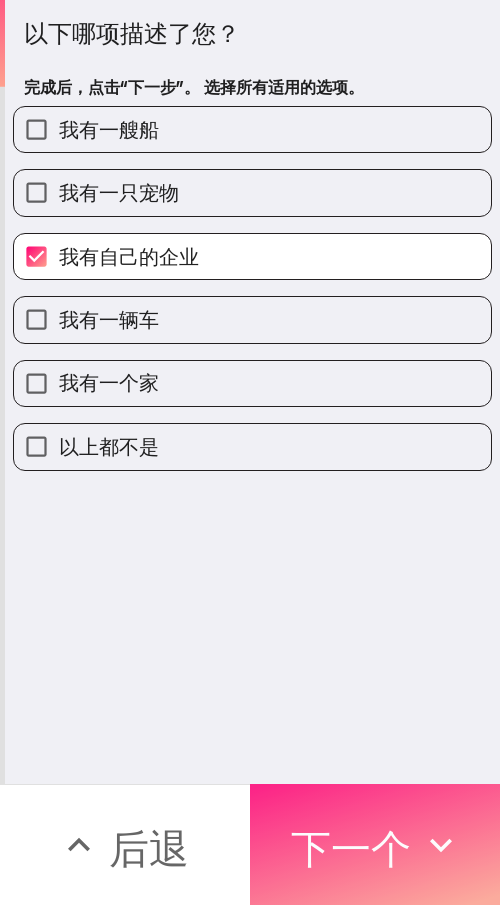 click on "下一个" at bounding box center [375, 844] 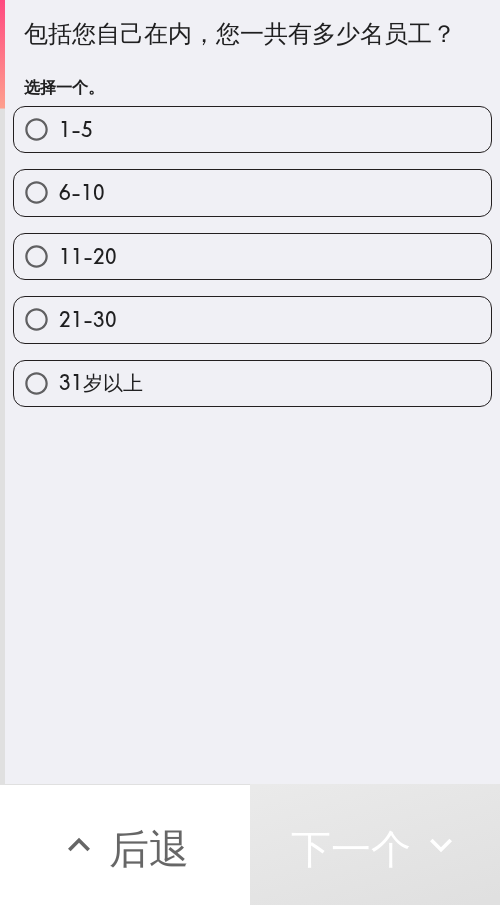 click on "21-30" at bounding box center (252, 319) 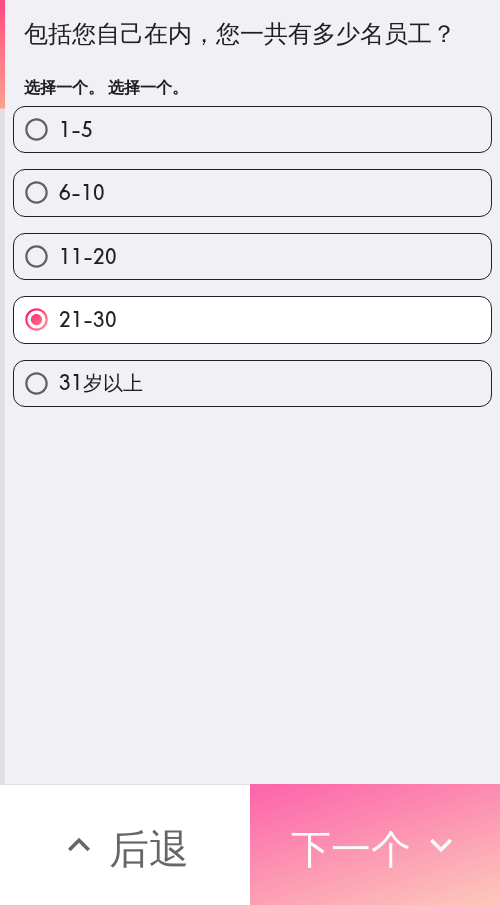 click on "下一个" at bounding box center [351, 848] 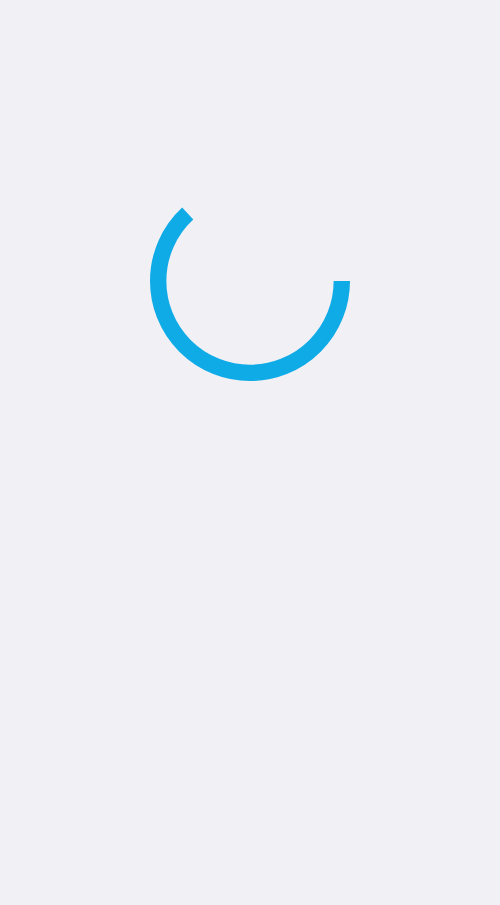 scroll, scrollTop: 0, scrollLeft: 0, axis: both 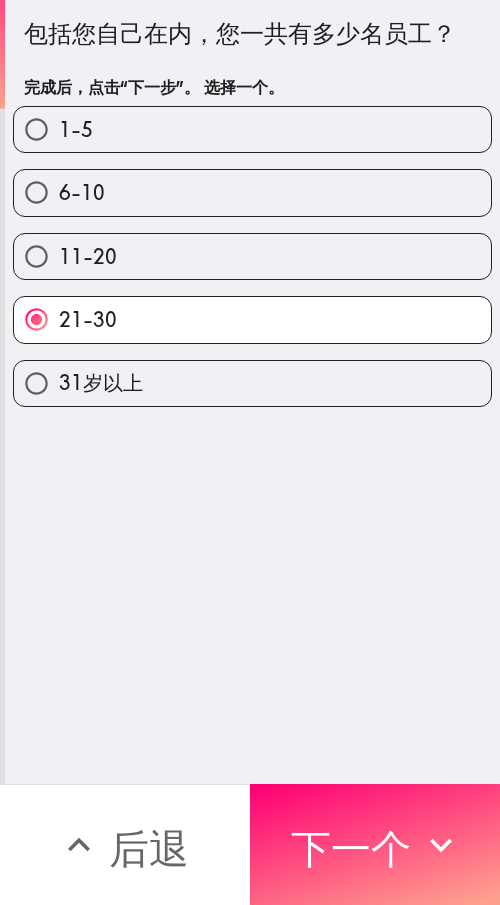drag, startPoint x: 326, startPoint y: 811, endPoint x: 484, endPoint y: 811, distance: 158 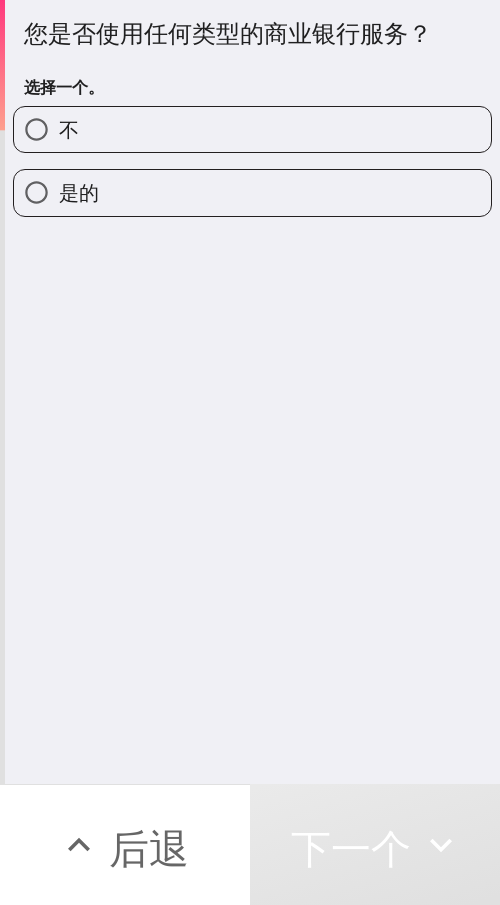 click on "是的" at bounding box center (252, 192) 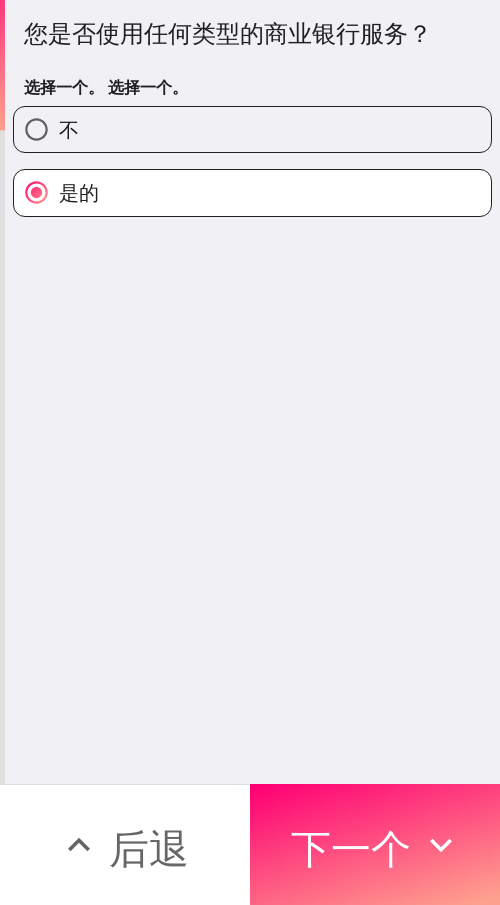 click on "下一个" at bounding box center (351, 845) 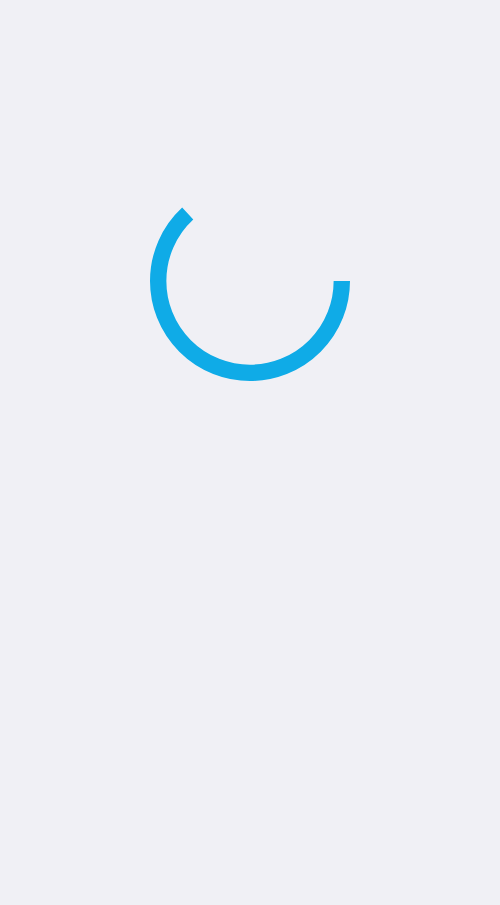 scroll, scrollTop: 0, scrollLeft: 0, axis: both 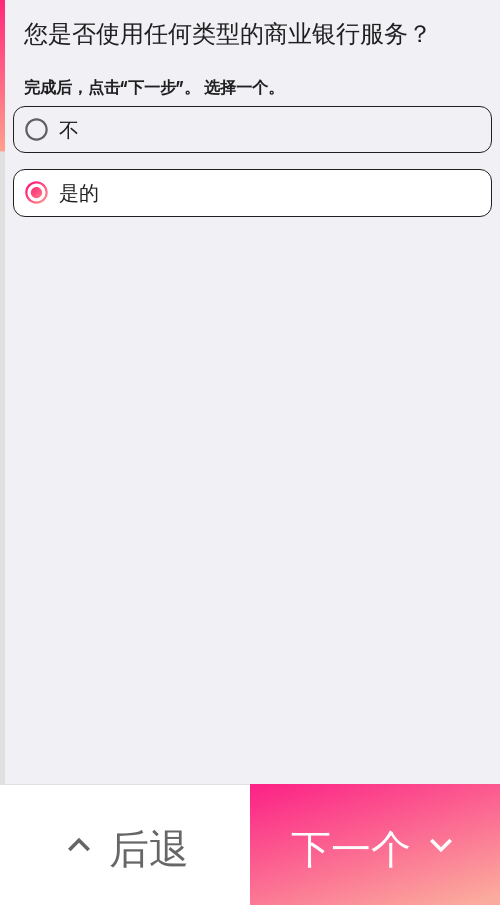 click on "下一个" at bounding box center (351, 848) 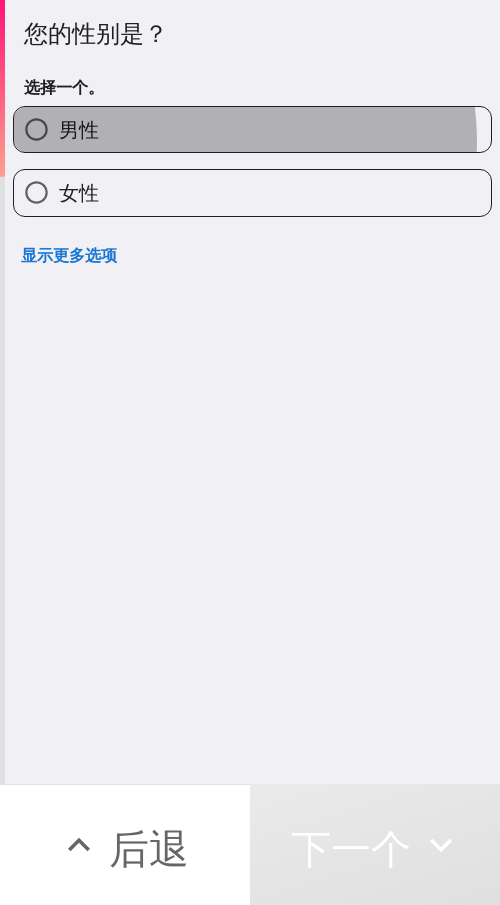 click on "男性" at bounding box center (252, 129) 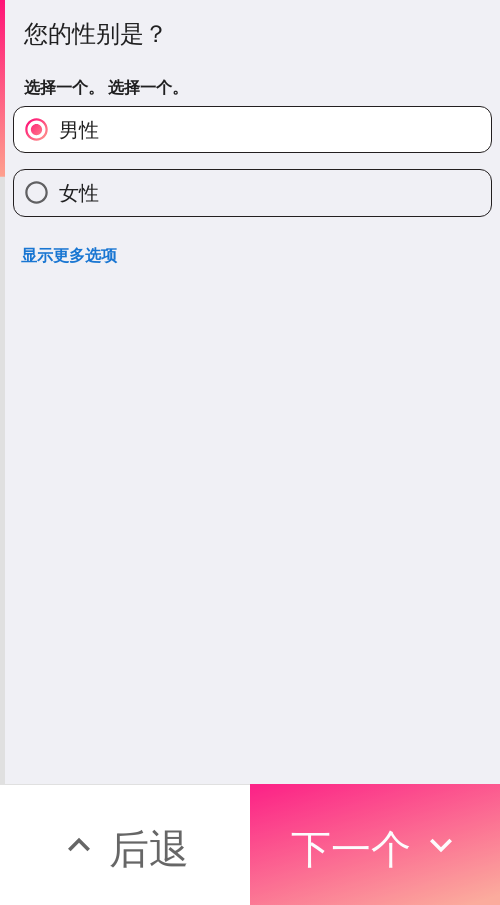 click on "下一个" at bounding box center [375, 844] 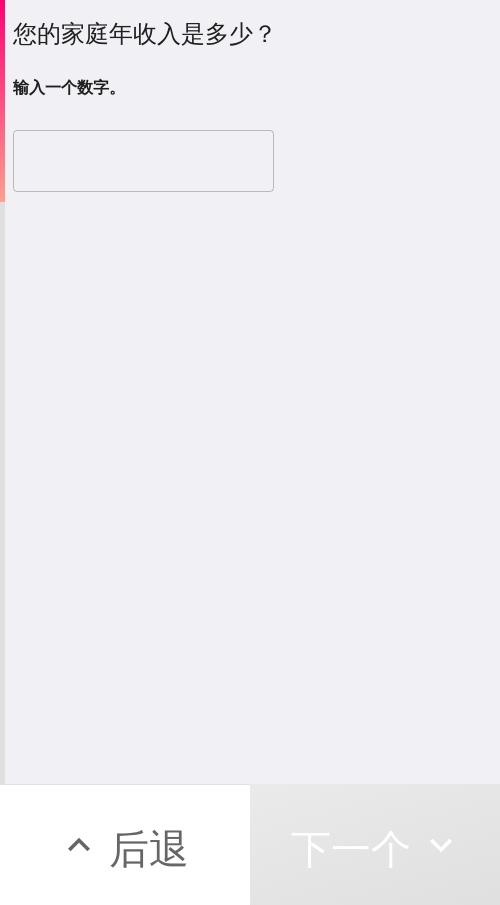 click on "您的家庭年收入是多少？ 输入一个数字。 ​" at bounding box center (252, 392) 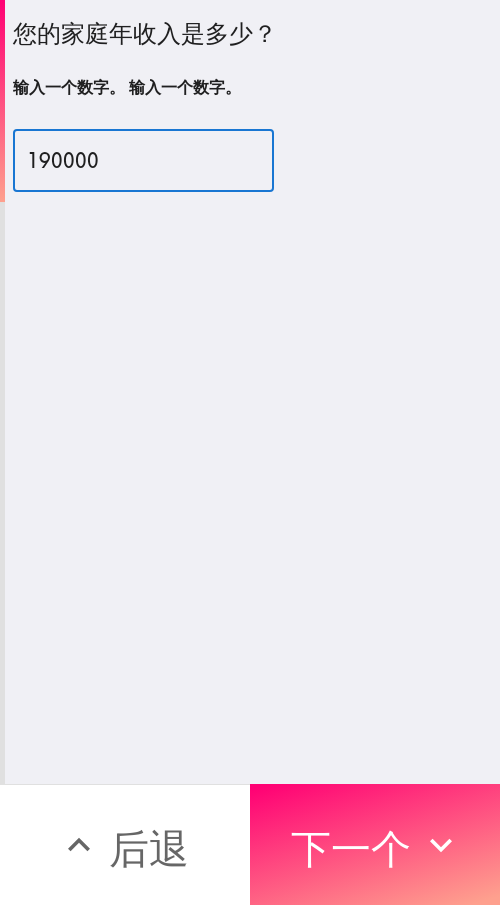 type on "190000" 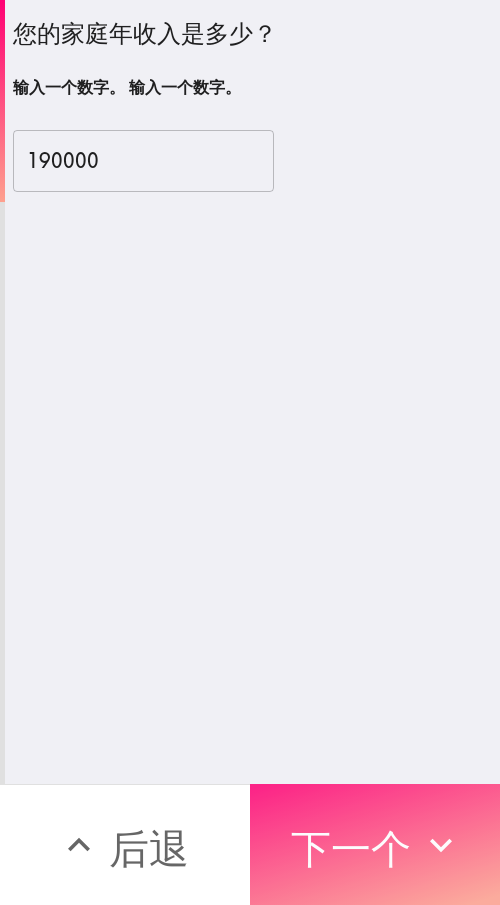 click on "下一个" at bounding box center (351, 848) 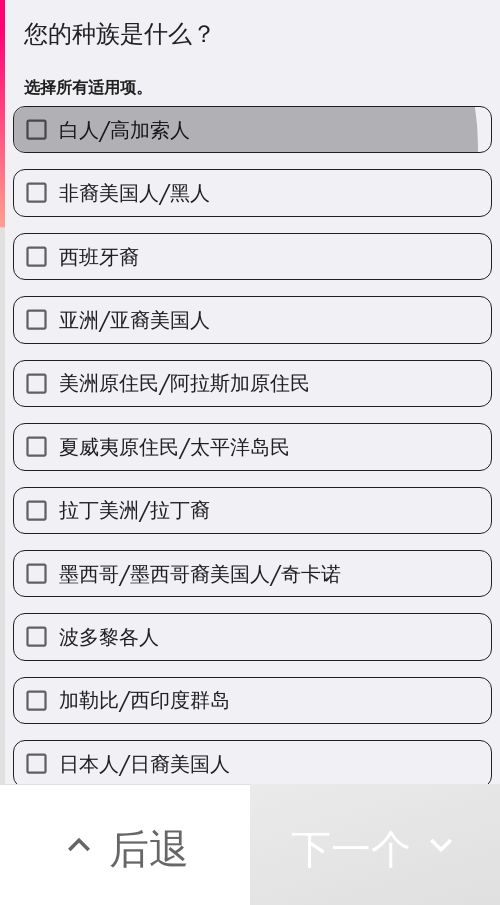 drag, startPoint x: 222, startPoint y: 146, endPoint x: 482, endPoint y: 146, distance: 260 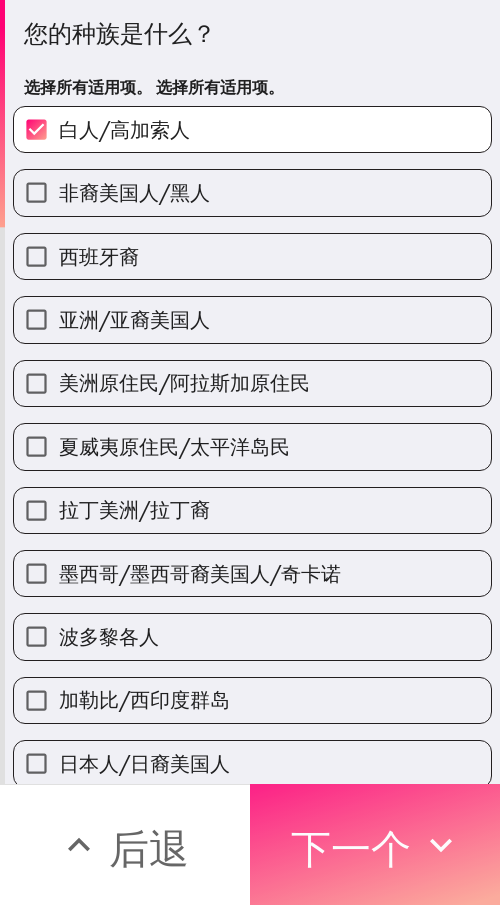 click on "下一个" at bounding box center [351, 848] 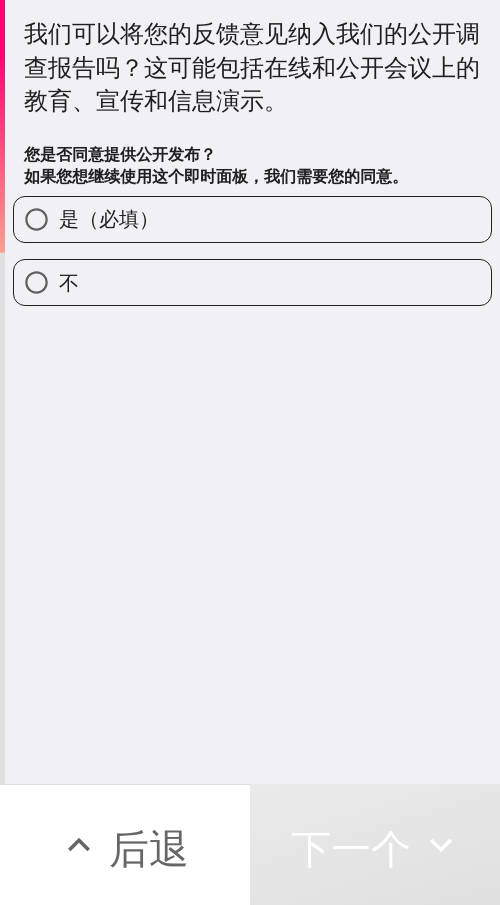click on "是（必填）" at bounding box center (109, 219) 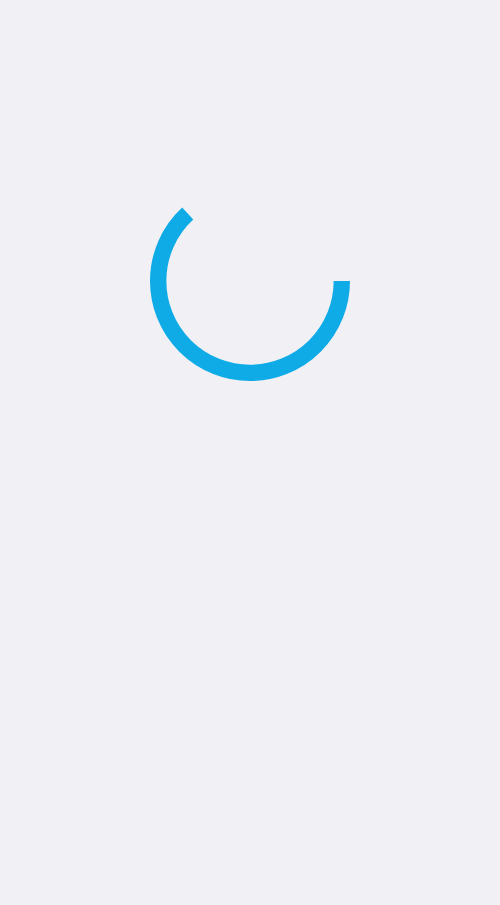 scroll, scrollTop: 0, scrollLeft: 0, axis: both 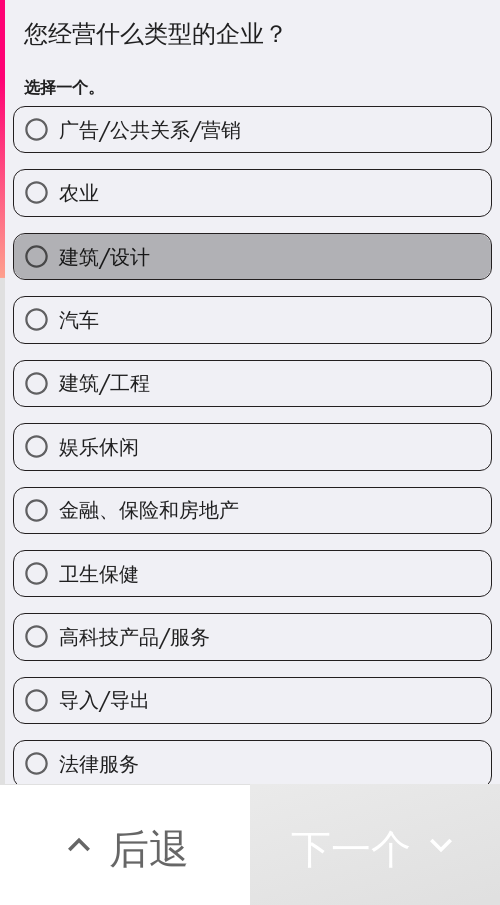 click on "建筑/设计" at bounding box center [252, 256] 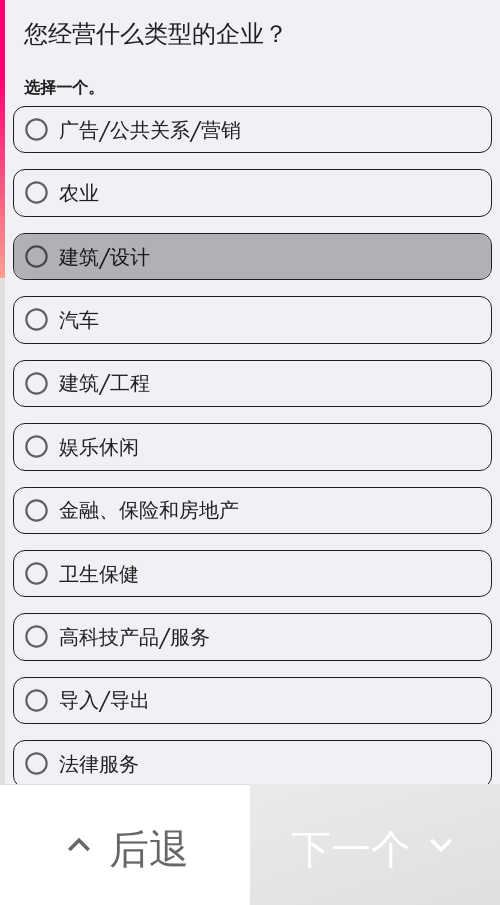 radio on "true" 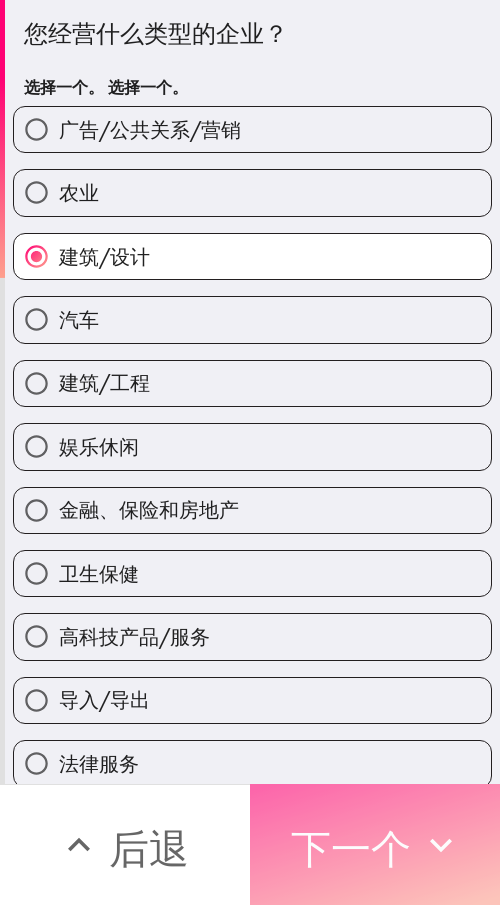 click on "下一个" at bounding box center (351, 848) 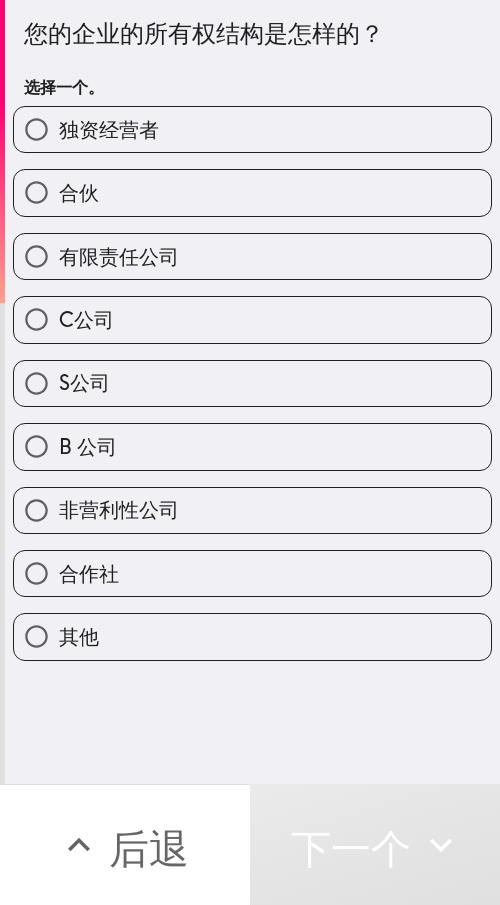 click on "独资经营者" at bounding box center (109, 129) 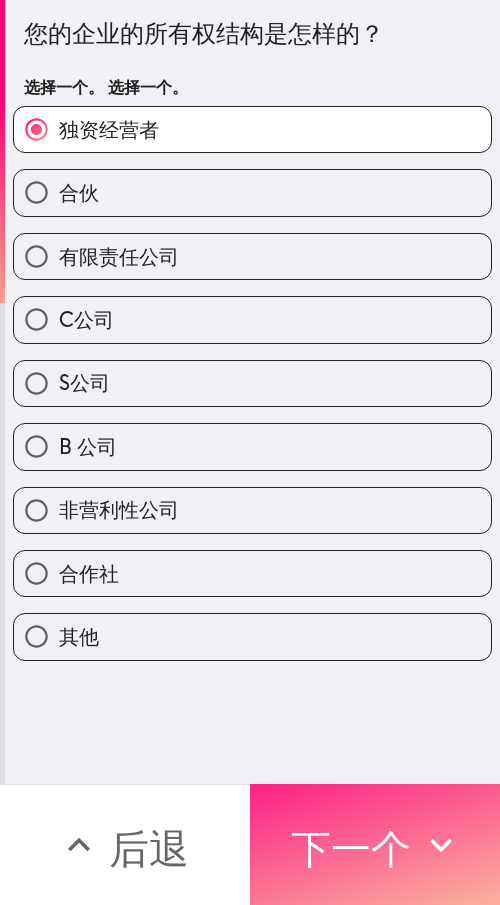 click on "下一个" at bounding box center (351, 848) 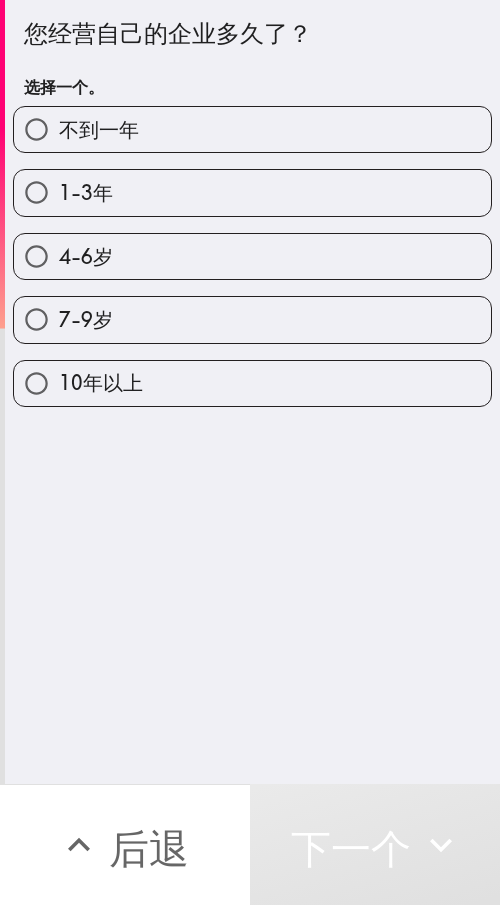 drag, startPoint x: 346, startPoint y: 306, endPoint x: 370, endPoint y: 318, distance: 26.832815 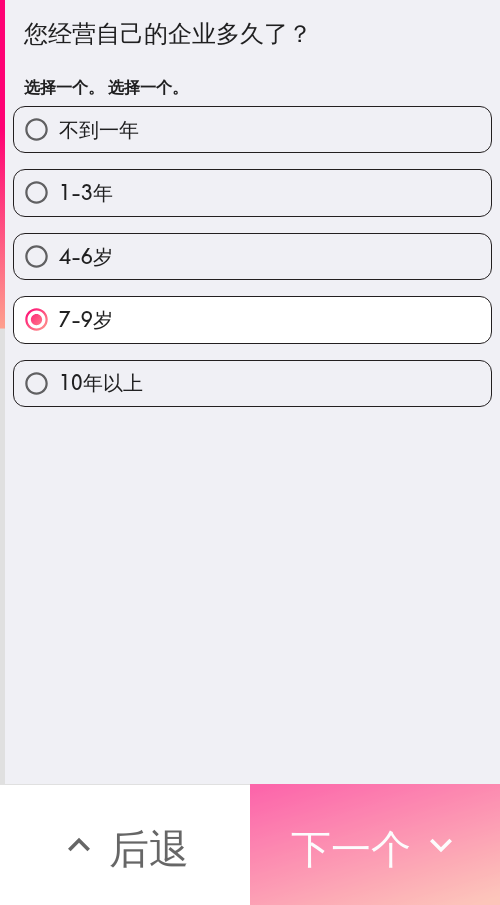drag, startPoint x: 337, startPoint y: 814, endPoint x: 481, endPoint y: 819, distance: 144.08678 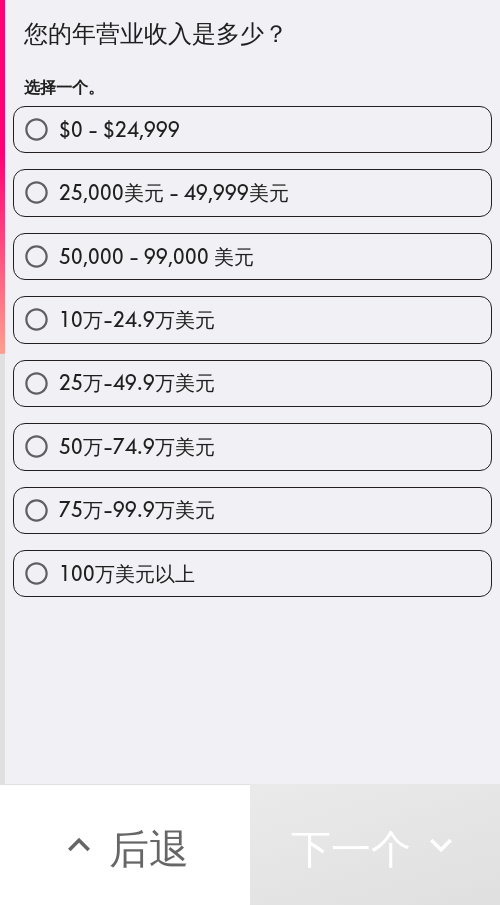 drag, startPoint x: 164, startPoint y: 379, endPoint x: 449, endPoint y: 389, distance: 285.17538 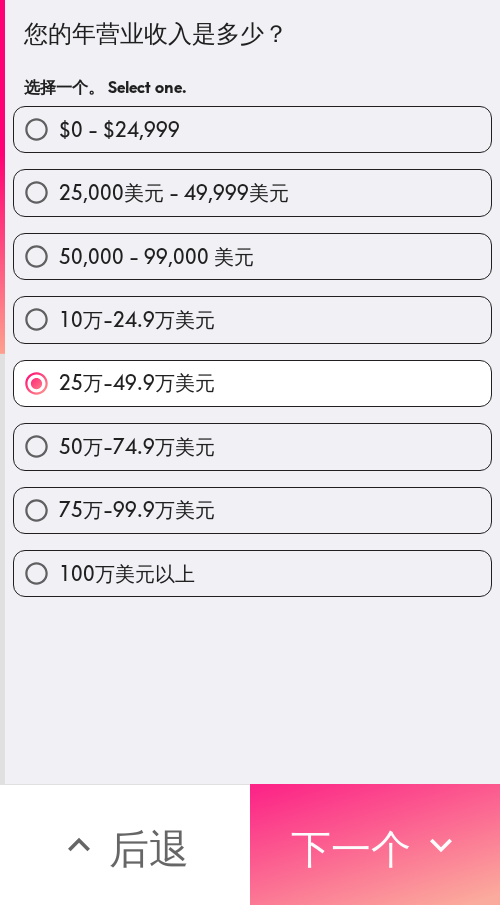 drag, startPoint x: 354, startPoint y: 812, endPoint x: 375, endPoint y: 812, distance: 21 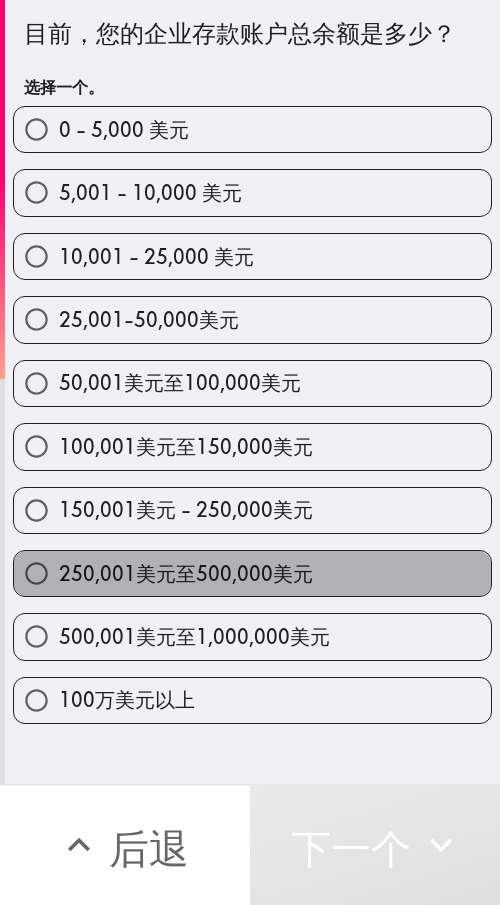 click on "250,001美元至500,000美元" at bounding box center (252, 573) 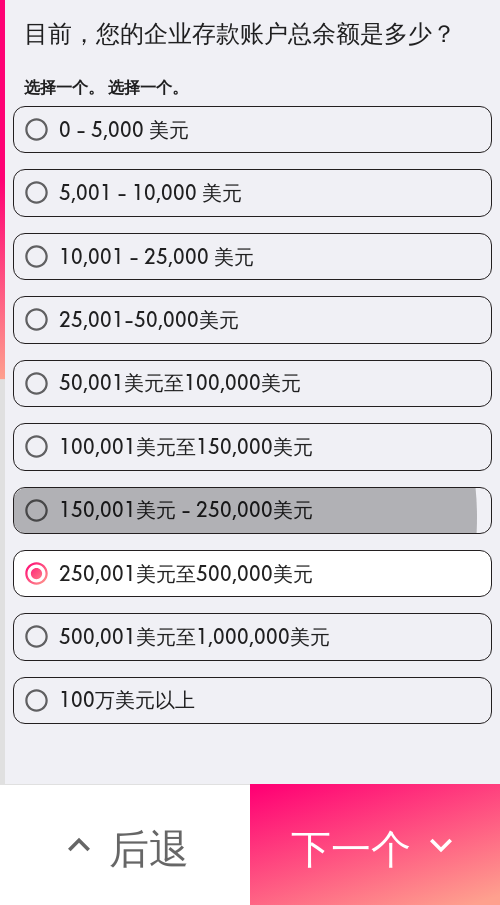 click on "150,001美元 - 250,000美元" at bounding box center [186, 509] 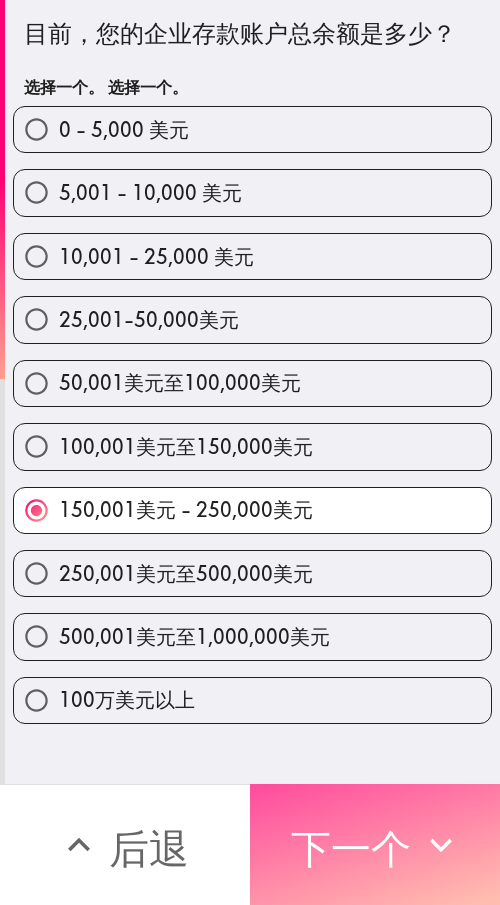 drag, startPoint x: 334, startPoint y: 823, endPoint x: 493, endPoint y: 823, distance: 159 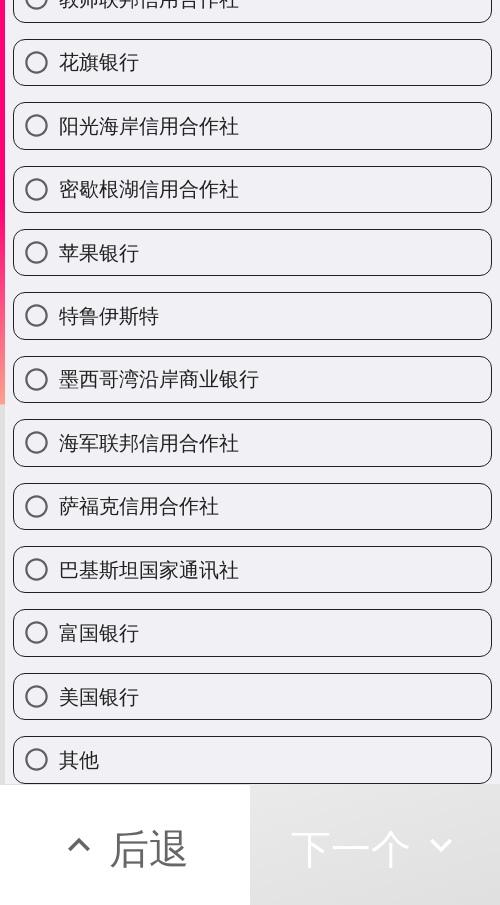 scroll, scrollTop: 348, scrollLeft: 0, axis: vertical 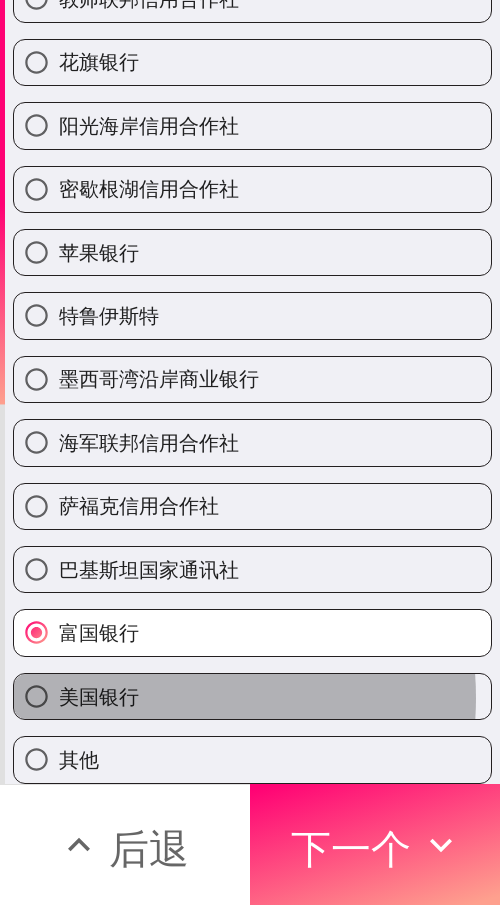 click on "美国银行" at bounding box center [252, 696] 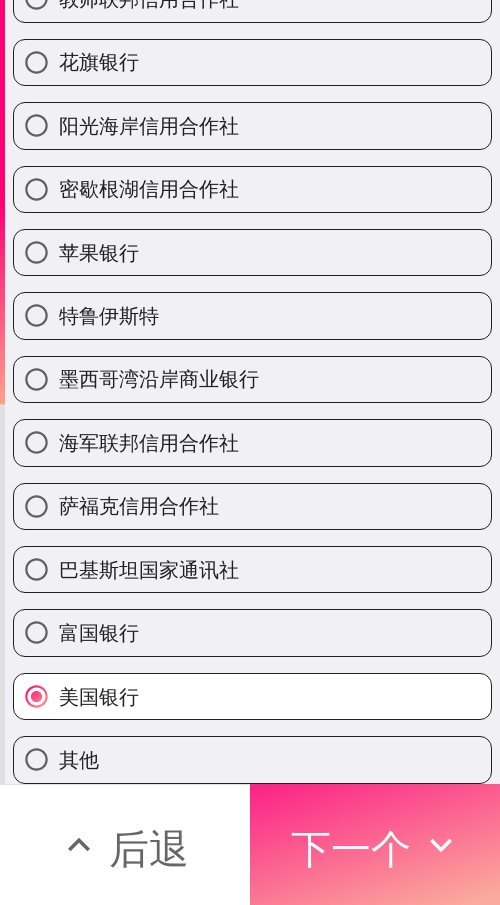 drag, startPoint x: 313, startPoint y: 828, endPoint x: 475, endPoint y: 828, distance: 162 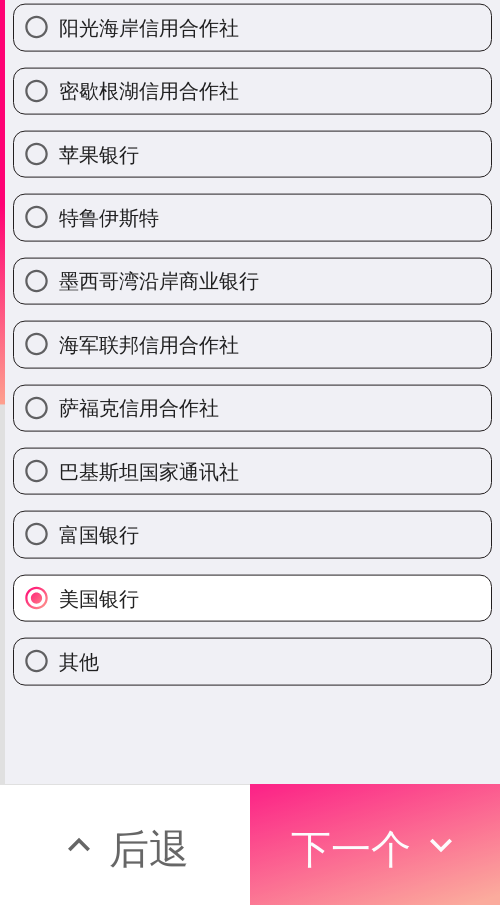 scroll, scrollTop: 0, scrollLeft: 0, axis: both 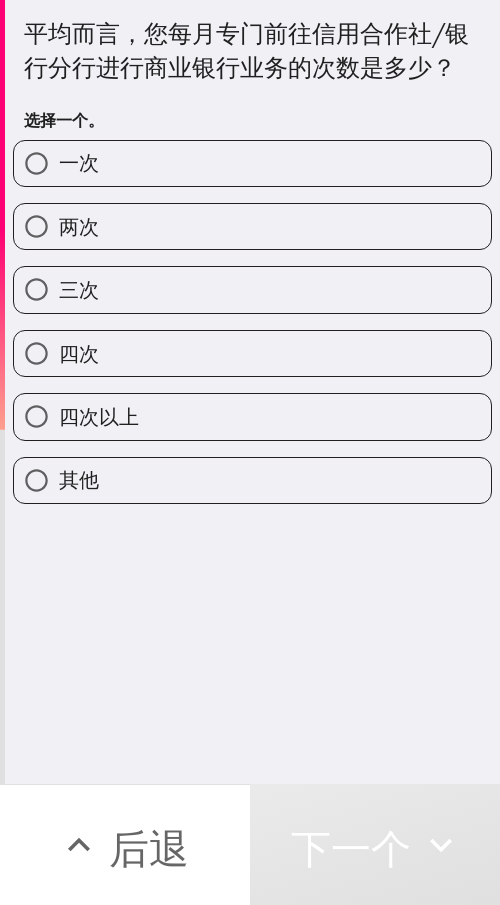 drag, startPoint x: 205, startPoint y: 397, endPoint x: 499, endPoint y: 403, distance: 294.06122 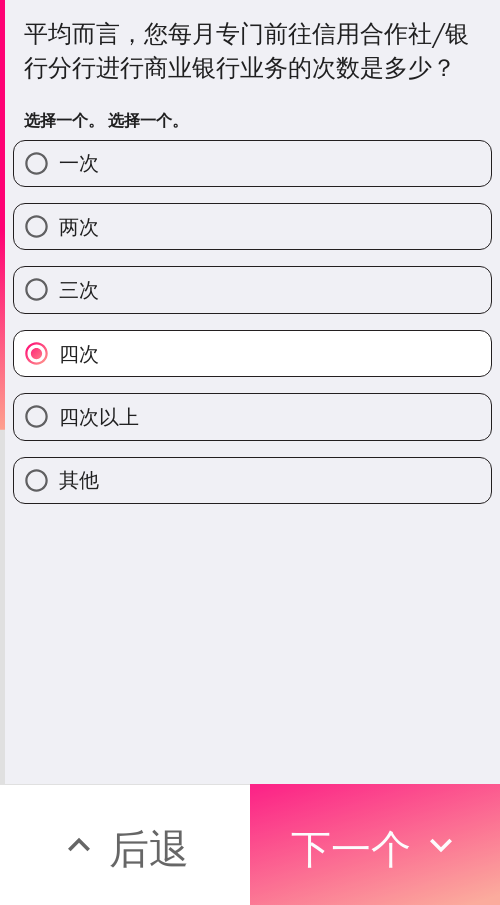 click on "下一个" at bounding box center (351, 845) 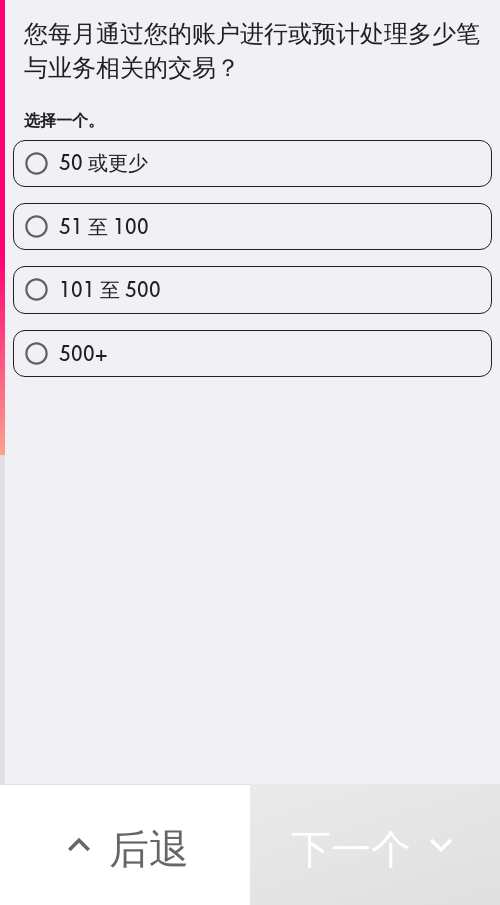 drag, startPoint x: 210, startPoint y: 167, endPoint x: 228, endPoint y: 167, distance: 18 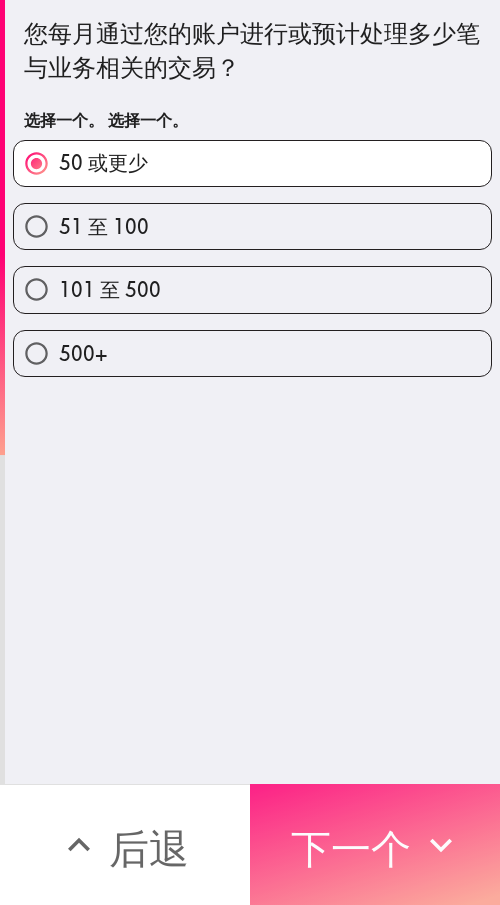 click on "下一个" at bounding box center [351, 848] 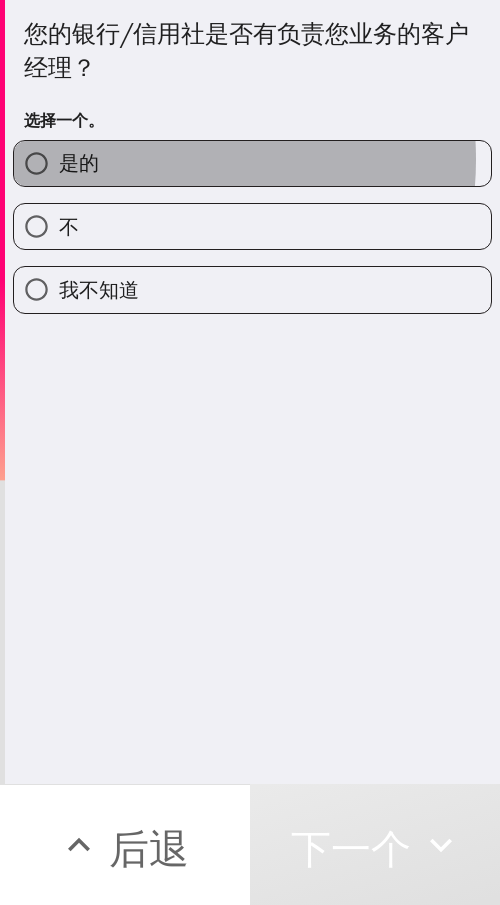 drag, startPoint x: 137, startPoint y: 160, endPoint x: 481, endPoint y: 165, distance: 344.03635 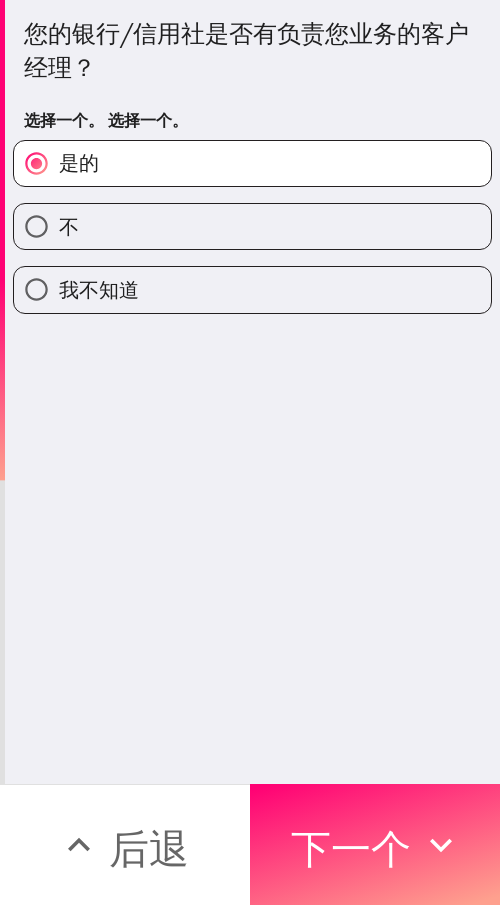 click on "不" at bounding box center (252, 226) 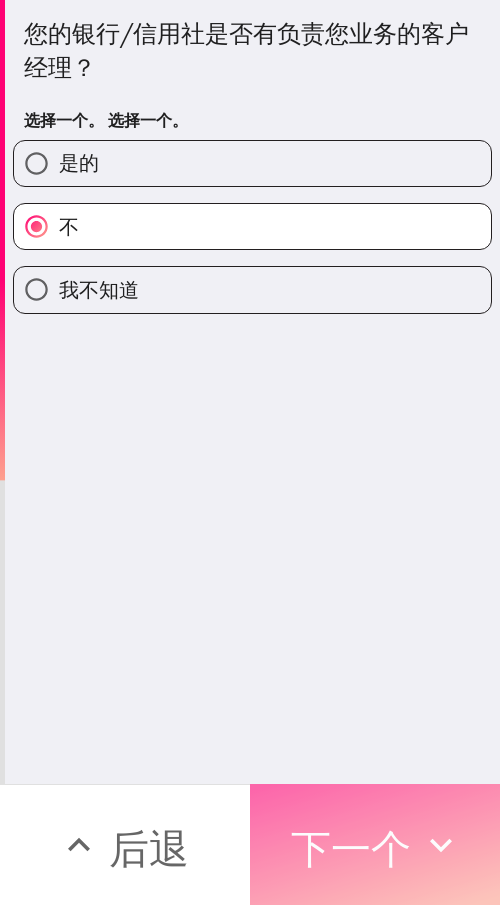click on "下一个" at bounding box center (351, 848) 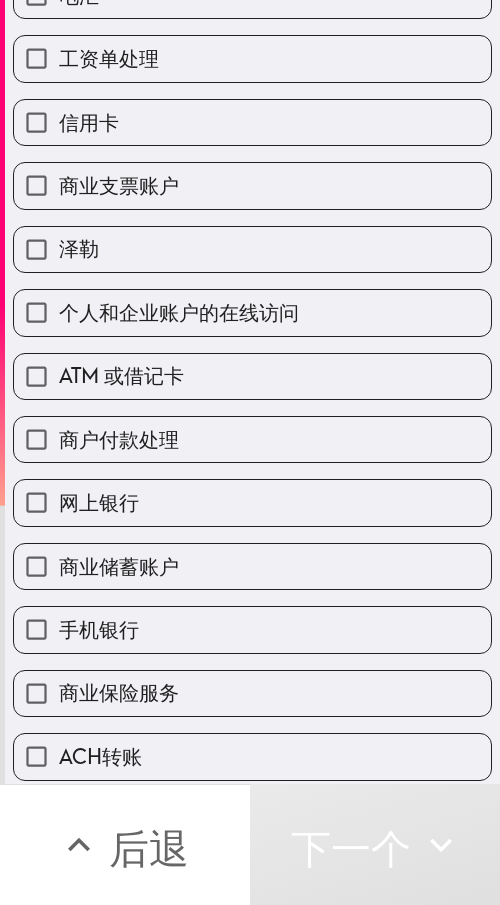 scroll, scrollTop: 400, scrollLeft: 0, axis: vertical 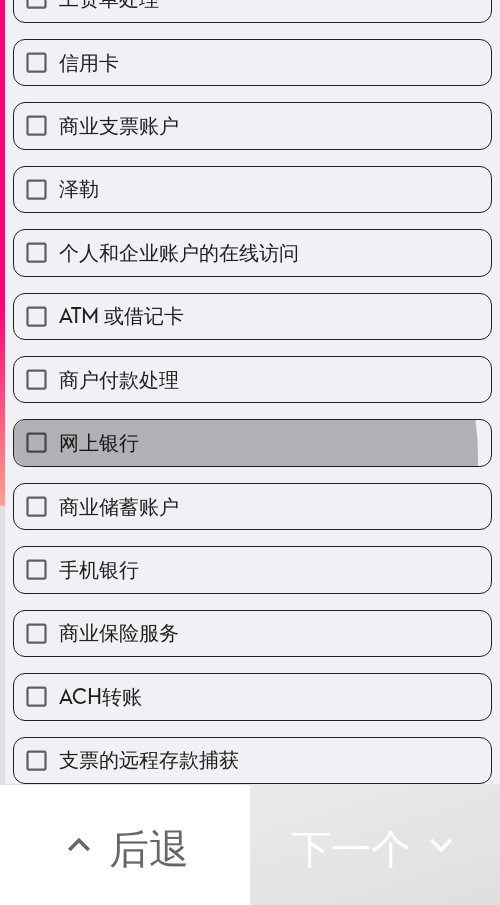 click on "网上银行" at bounding box center [252, 442] 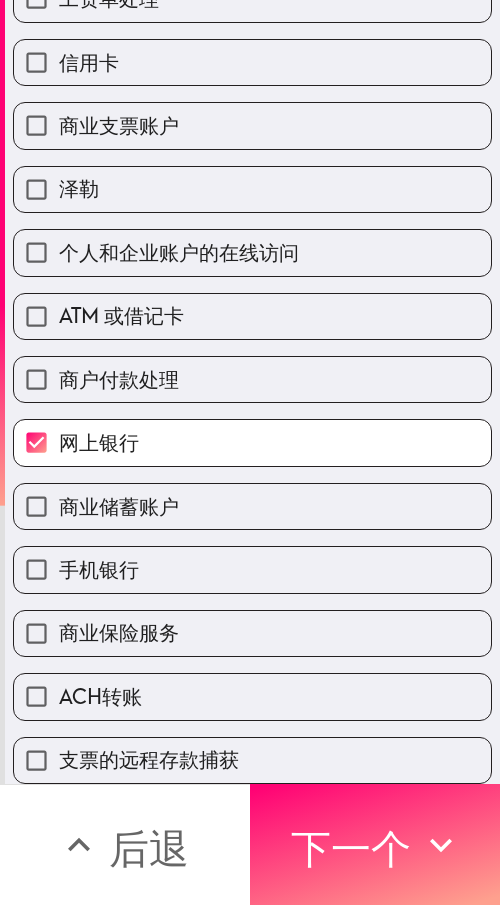 click on "手机银行" at bounding box center [252, 569] 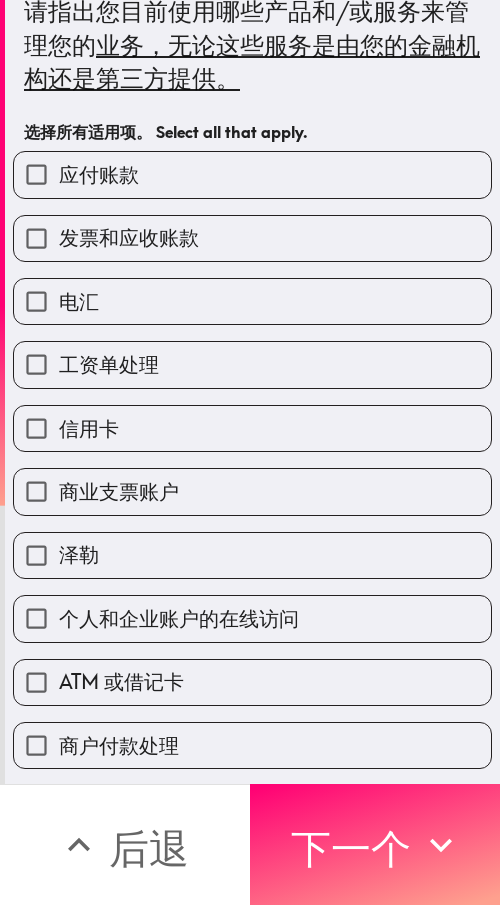 scroll, scrollTop: 0, scrollLeft: 0, axis: both 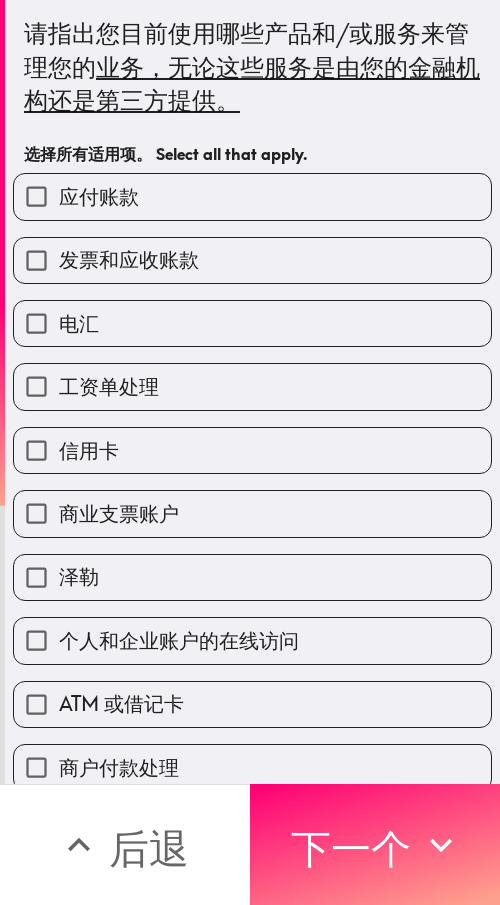 click on "信用卡" at bounding box center (252, 450) 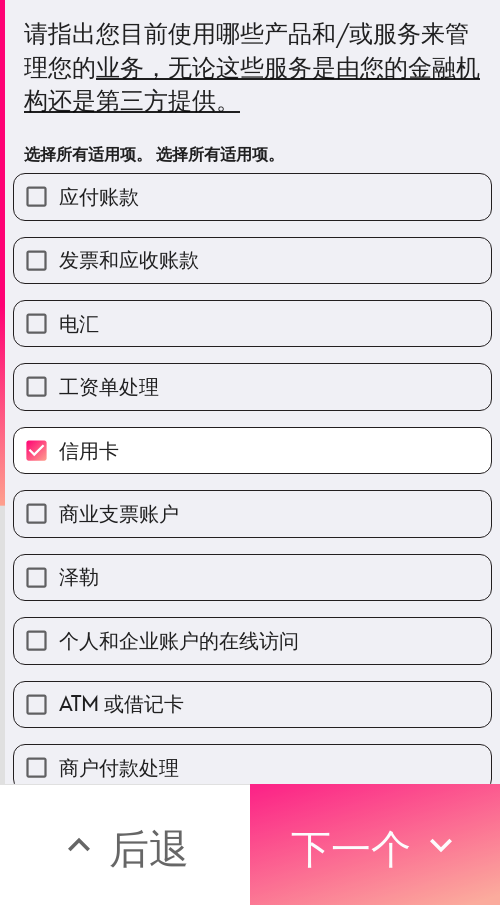 drag, startPoint x: 351, startPoint y: 807, endPoint x: 479, endPoint y: 815, distance: 128.24976 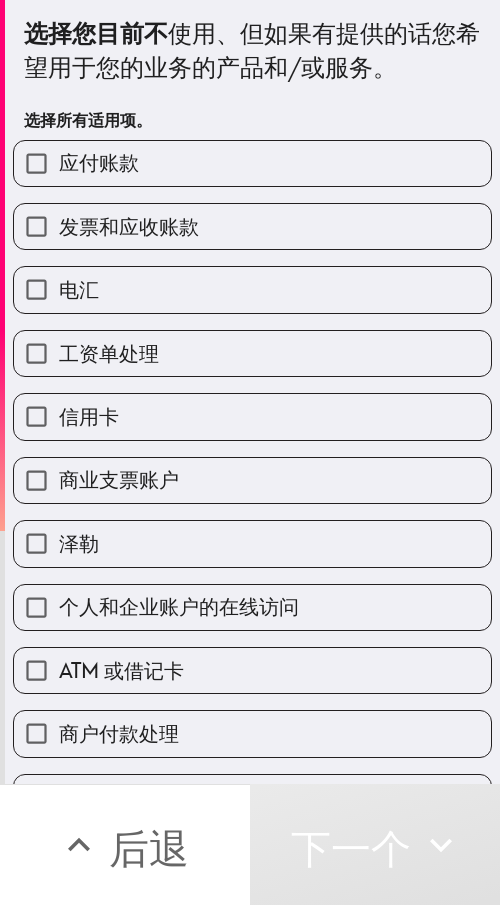 click on "商业支票账户" at bounding box center [119, 479] 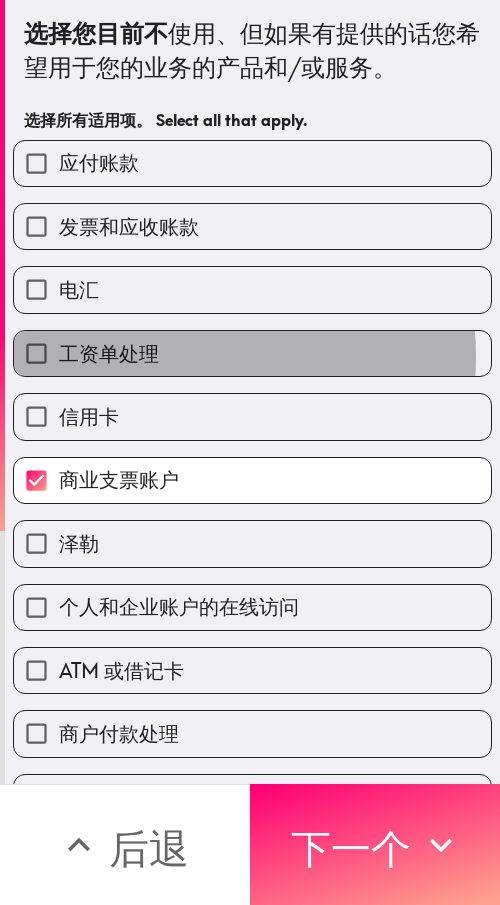 click on "工资单处理" at bounding box center (252, 353) 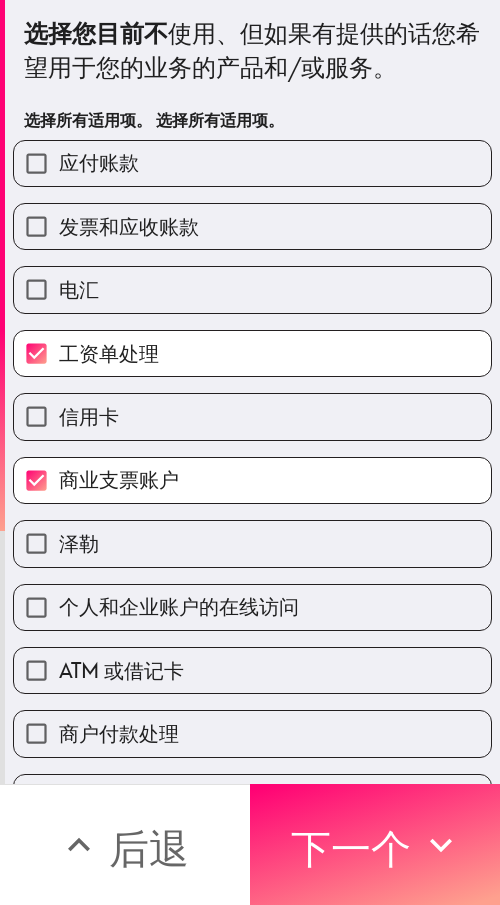 click on "应付账款" at bounding box center (252, 163) 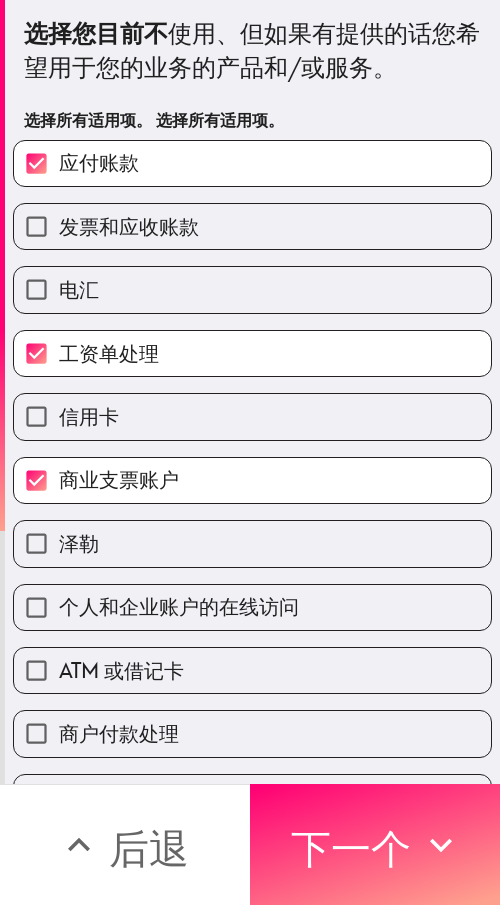 click on "发票和应收账款" at bounding box center [252, 226] 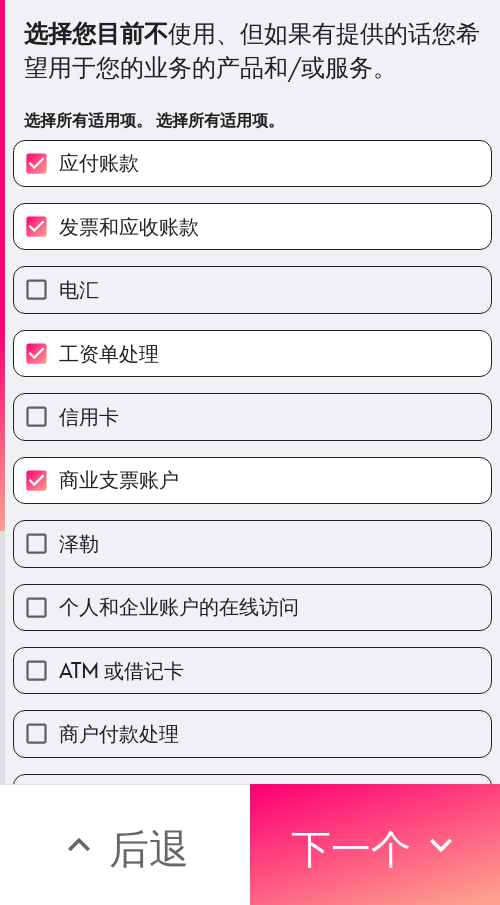 drag, startPoint x: 294, startPoint y: 822, endPoint x: 496, endPoint y: 837, distance: 202.55617 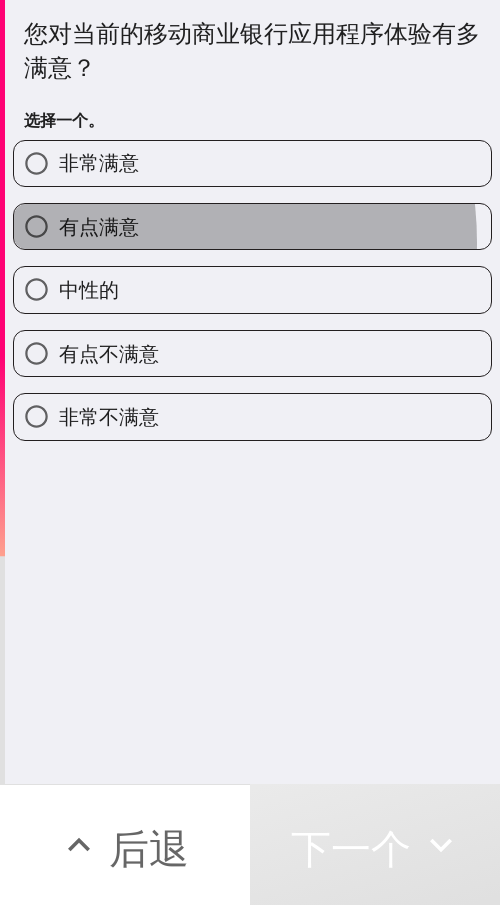 click on "有点满意" at bounding box center (252, 226) 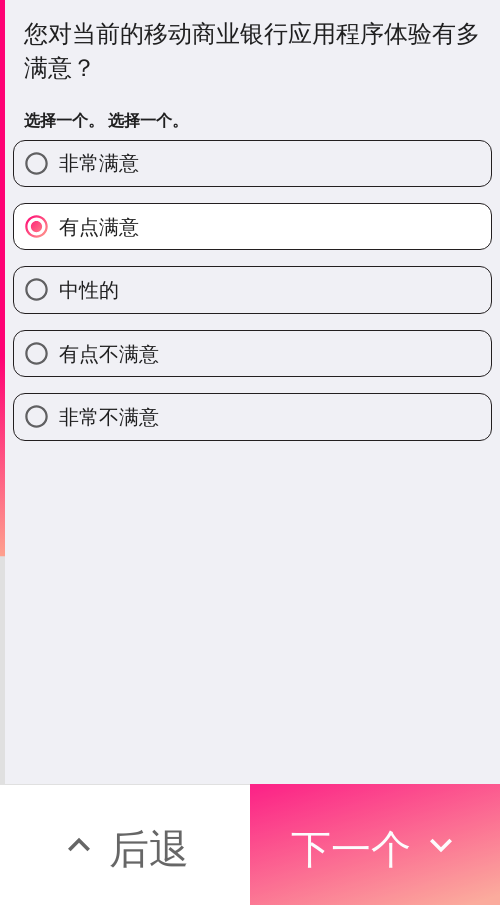 drag, startPoint x: 374, startPoint y: 831, endPoint x: 411, endPoint y: 835, distance: 37.215588 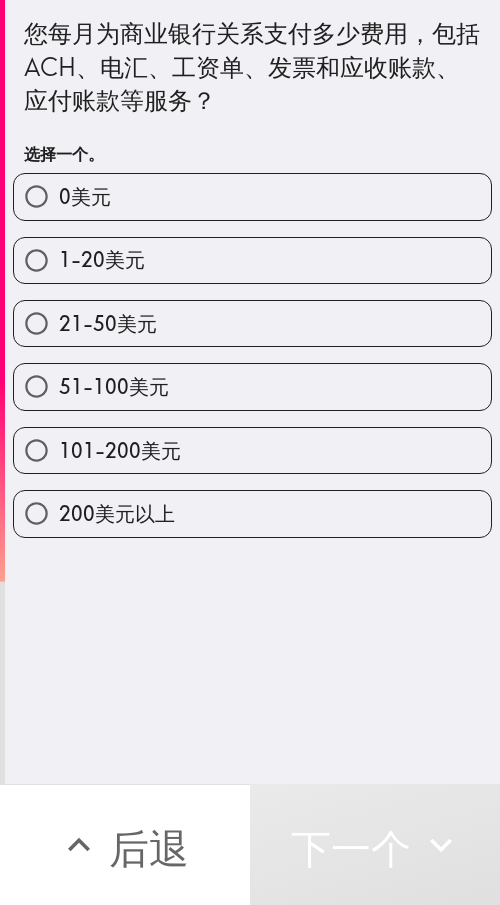 drag, startPoint x: 210, startPoint y: 448, endPoint x: 462, endPoint y: 449, distance: 252.00198 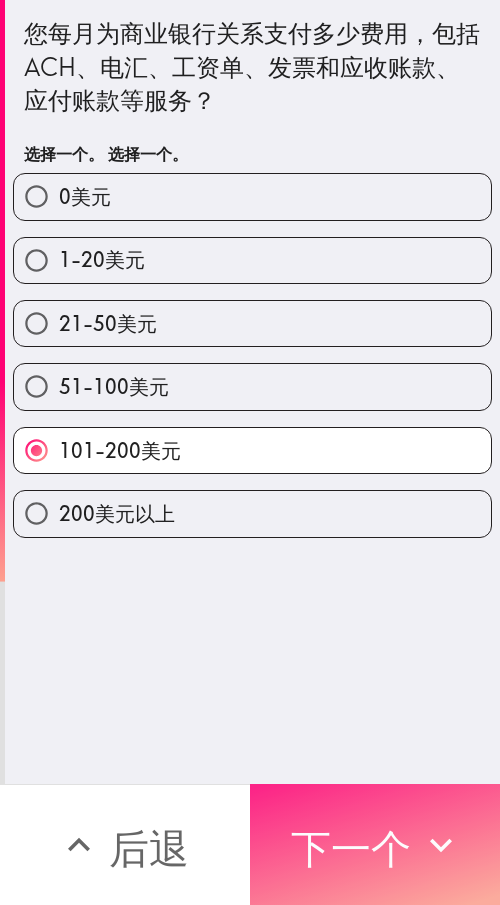 drag, startPoint x: 339, startPoint y: 816, endPoint x: 447, endPoint y: 818, distance: 108.01852 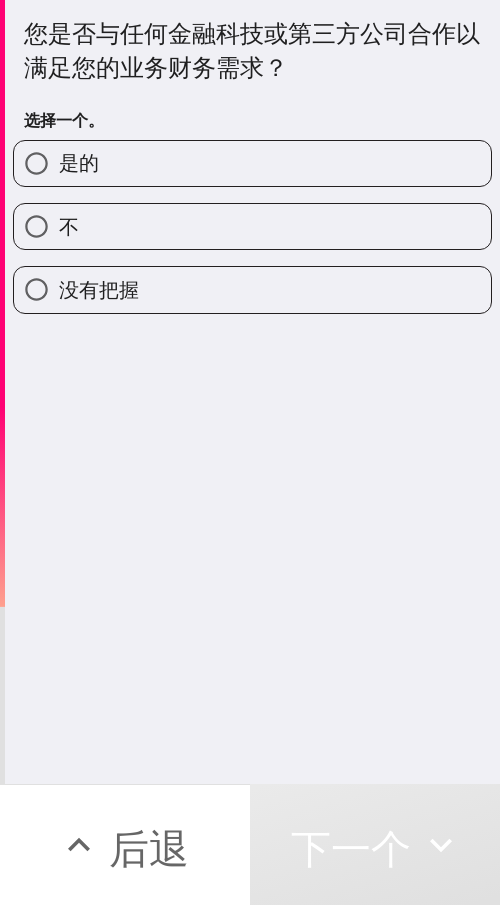 drag, startPoint x: 134, startPoint y: 227, endPoint x: 309, endPoint y: 226, distance: 175.00285 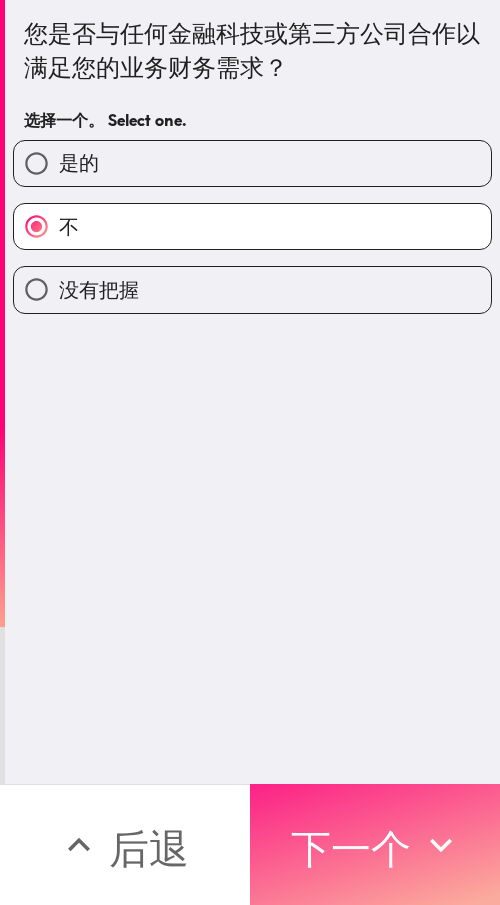 drag, startPoint x: 360, startPoint y: 803, endPoint x: 382, endPoint y: 803, distance: 22 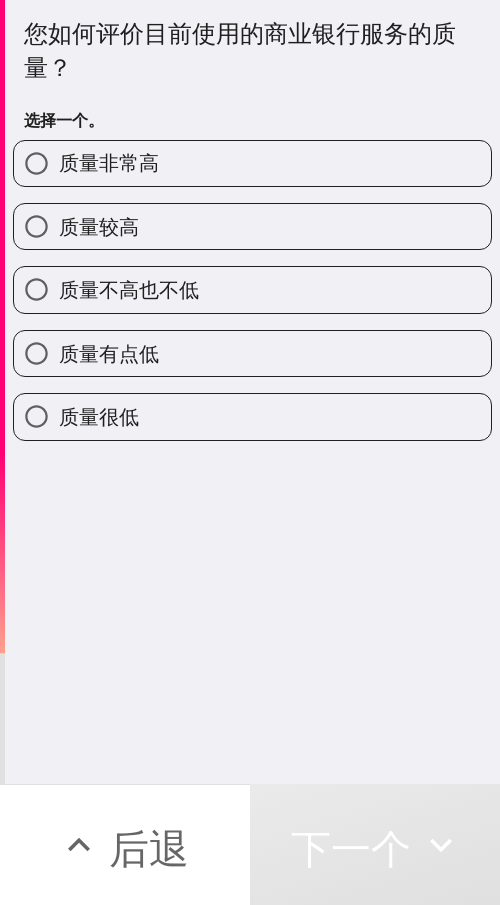 drag, startPoint x: 216, startPoint y: 227, endPoint x: 311, endPoint y: 228, distance: 95.005264 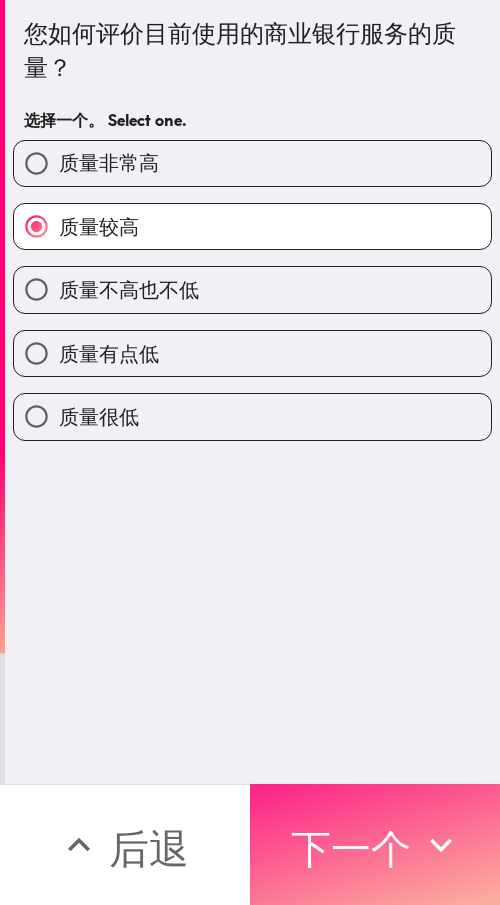 drag, startPoint x: 373, startPoint y: 807, endPoint x: 365, endPoint y: 797, distance: 12.806249 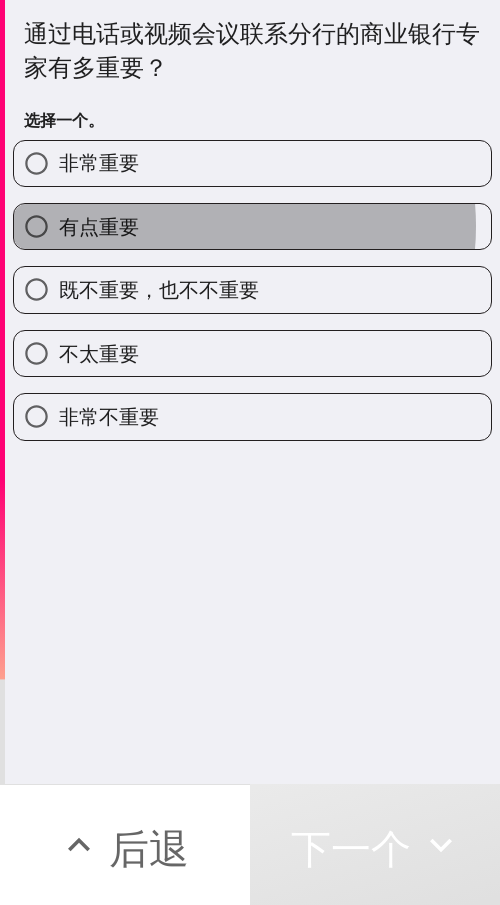 click on "有点重要" at bounding box center [252, 226] 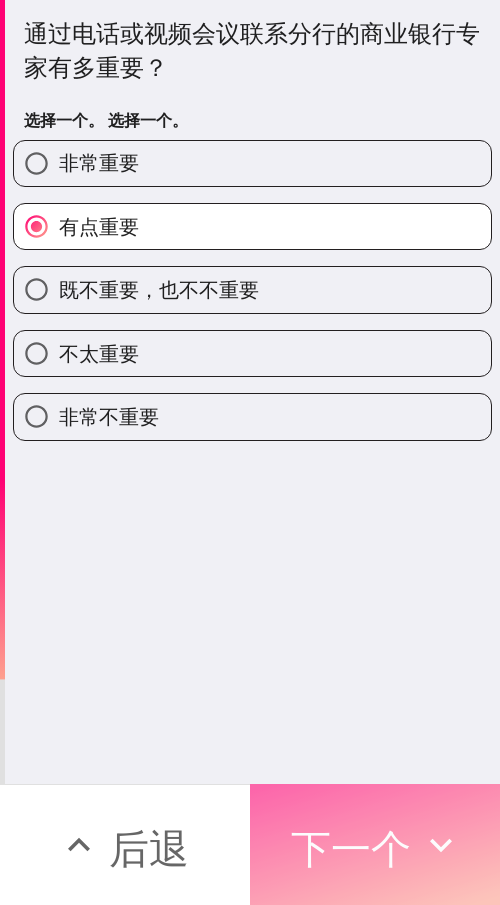 drag, startPoint x: 305, startPoint y: 799, endPoint x: 462, endPoint y: 804, distance: 157.0796 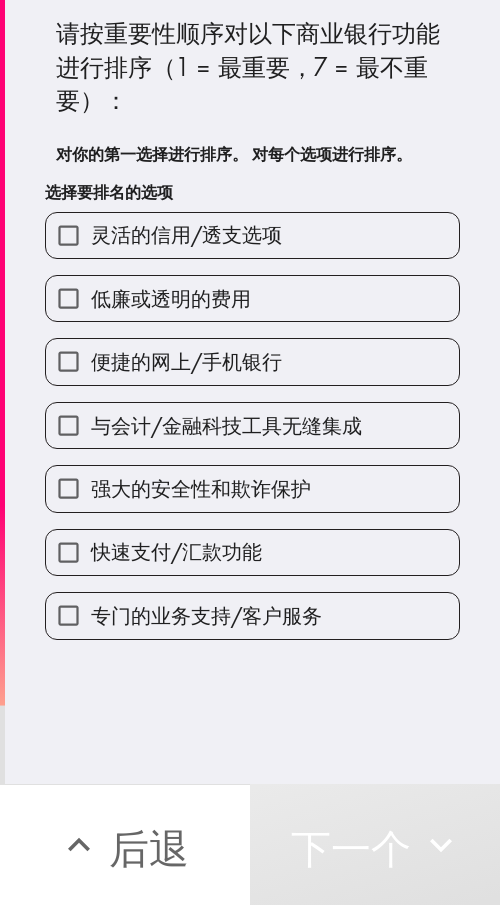 click on "专门的业务支持/客户服务" at bounding box center (206, 615) 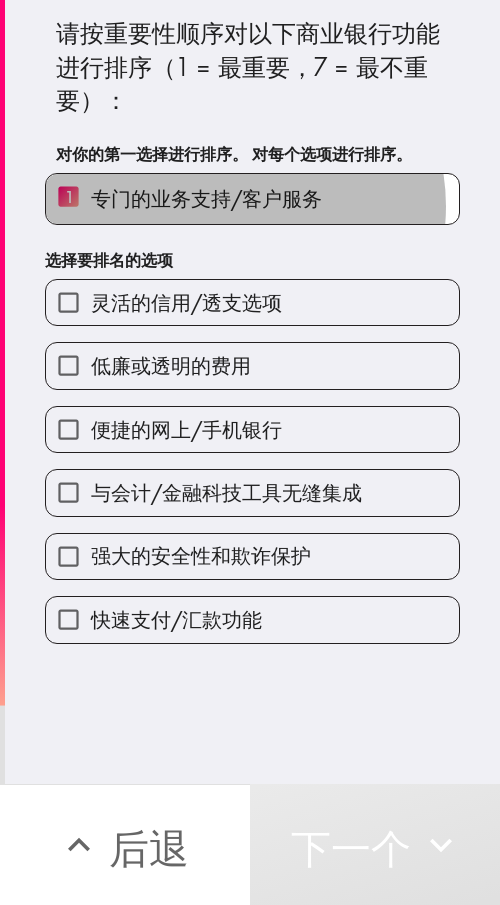 click on "专门的业务支持/客户服务" at bounding box center (206, 198) 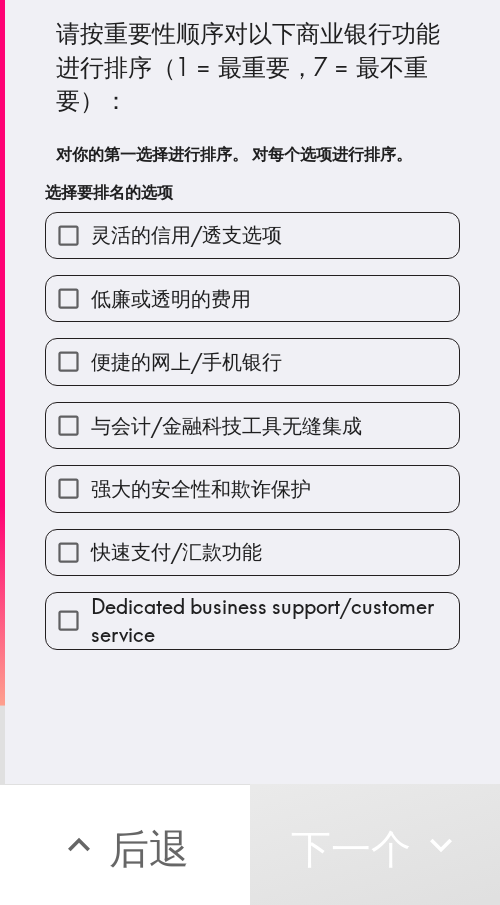 click on "灵活的信用/透支选项" at bounding box center (186, 234) 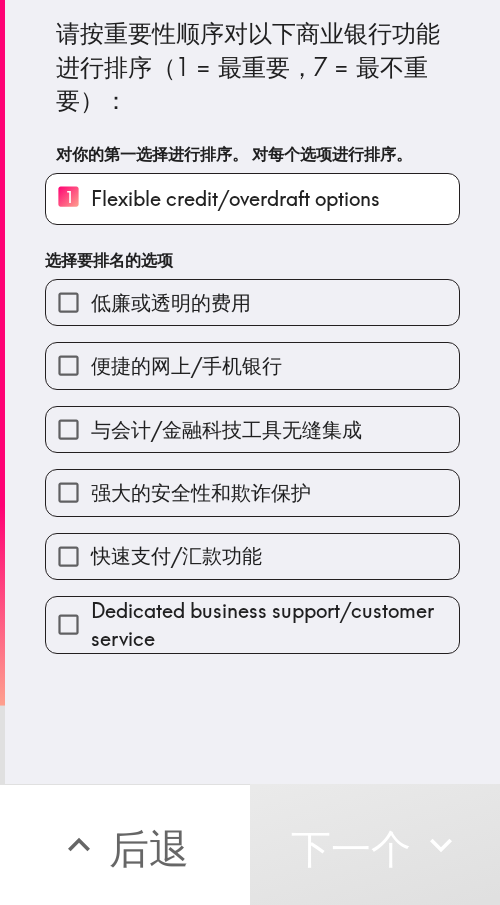 drag, startPoint x: 184, startPoint y: 288, endPoint x: 160, endPoint y: 347, distance: 63.694584 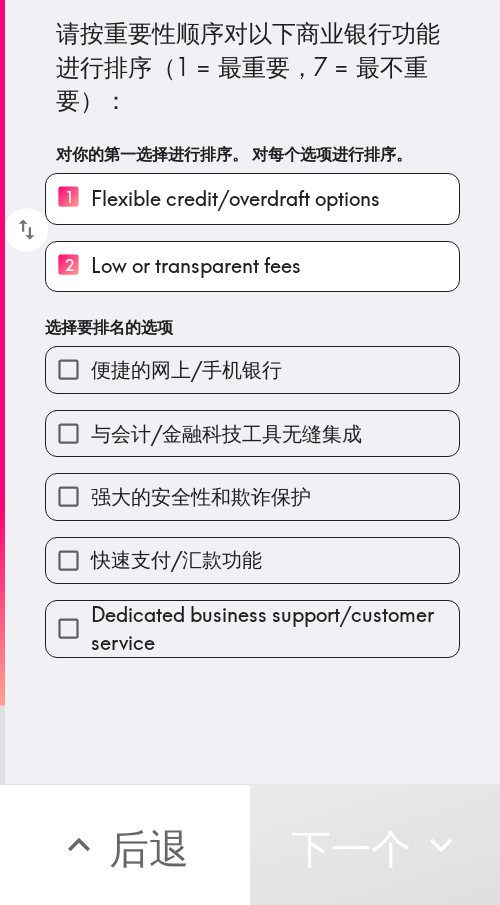 click on "便捷的网上/手机银行" at bounding box center [186, 369] 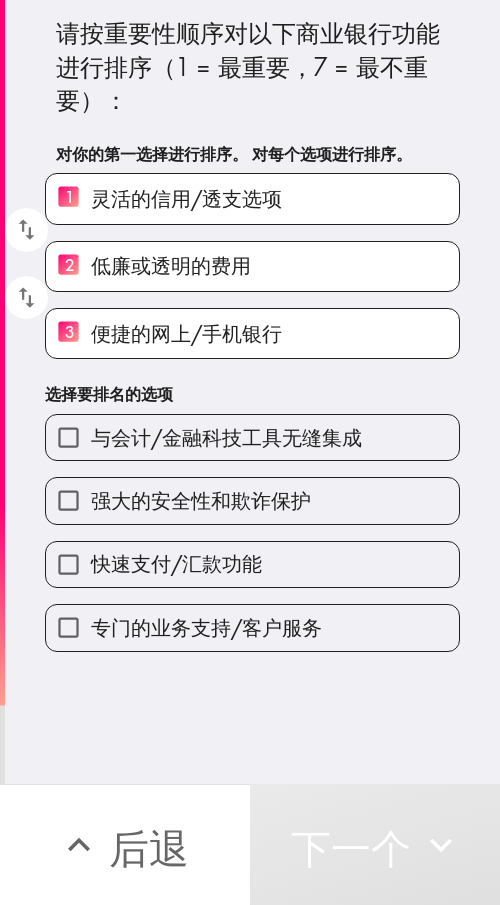 click on "强大的安全性和欺诈保护" at bounding box center [201, 500] 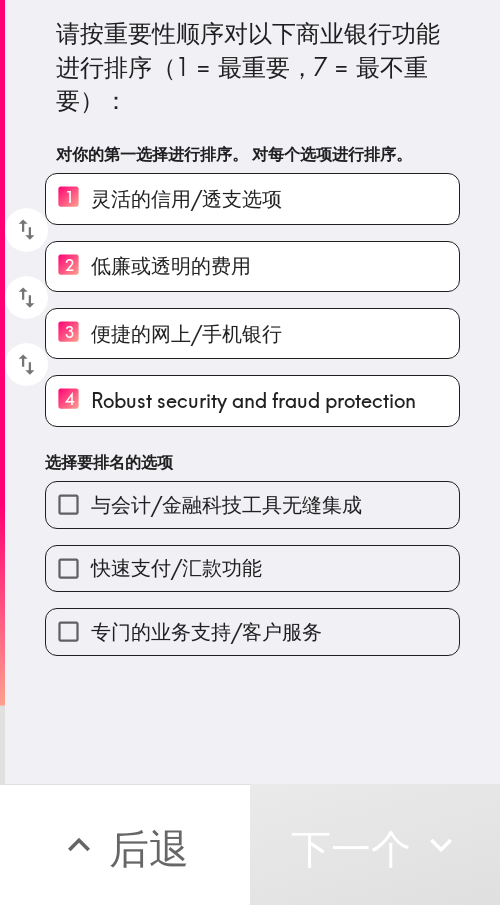 click on "快速支付/汇款功能" at bounding box center [176, 567] 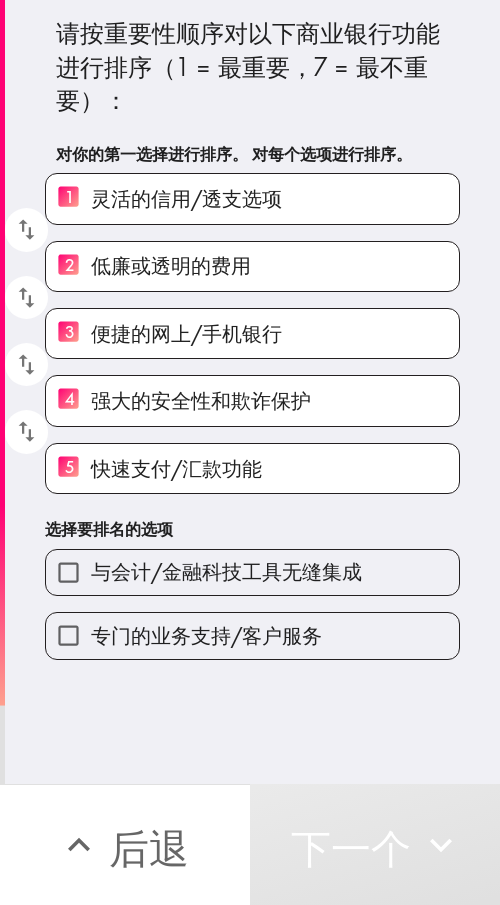 click on "专门的业务支持/客户服务" at bounding box center [206, 635] 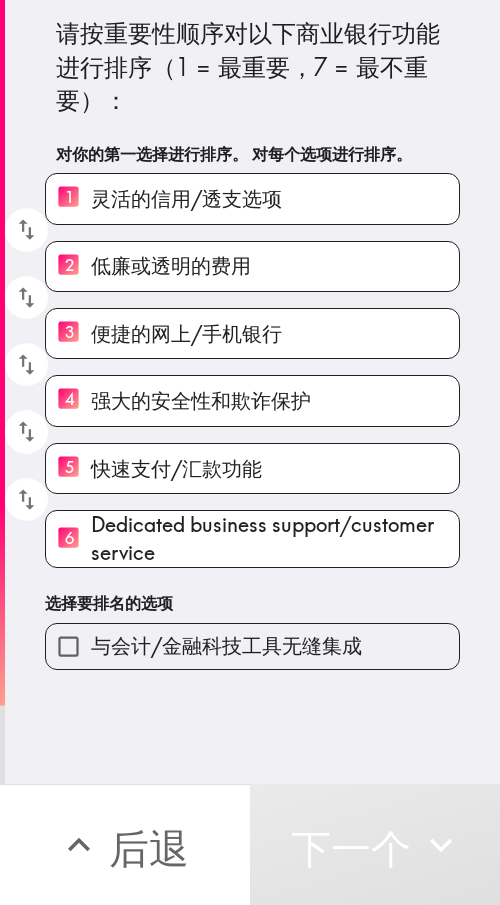 click on "请按重要性顺序对以下商业银行功能进行排序（1 = 最重要，7 = 最不重要）： 对你的第一选择进行排序。   对每个选项进行排序。 1 灵活的信用/透支选项 2 低廉或透明的费用 3 便捷的网上/手机银行 4 强大的安全性和欺诈保护 5 快速支付/汇款功能 6 Dedicated business support/customer service 选择要排名的选项 与会计/金融科技工具无缝集成" at bounding box center (252, 335) 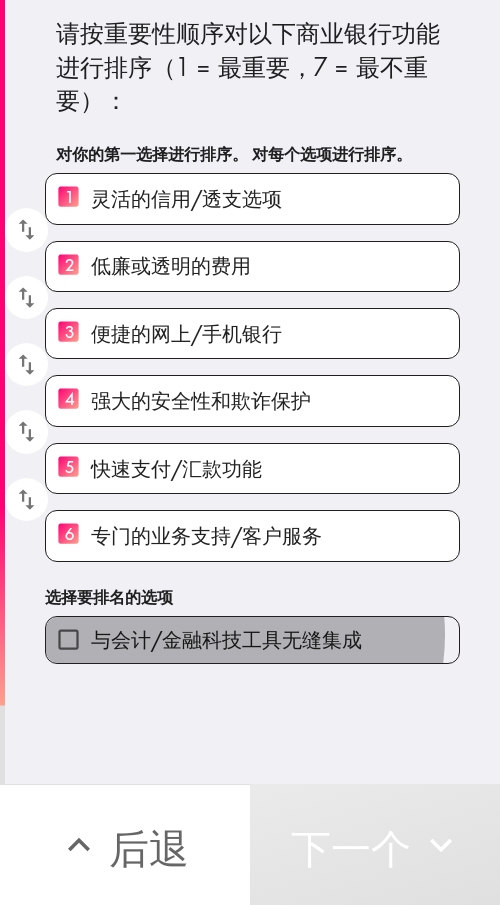 click on "与会计/金融科技工具无缝集成" at bounding box center [226, 639] 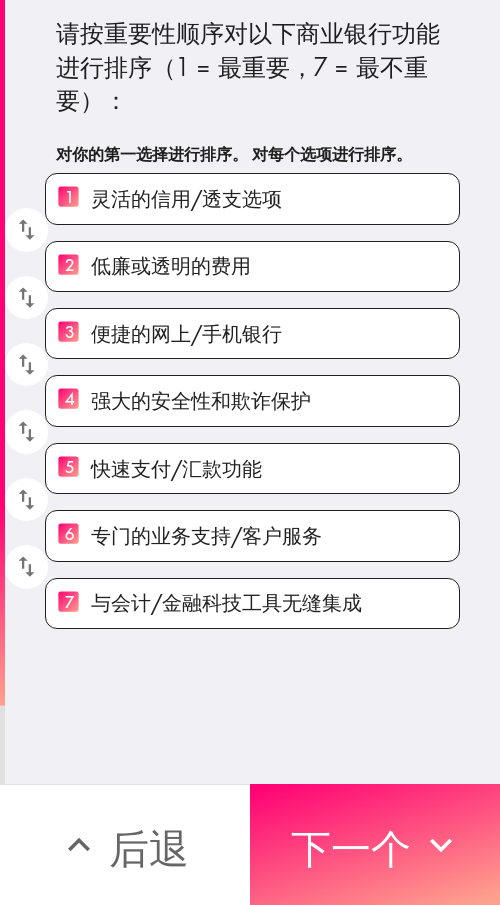 drag, startPoint x: 320, startPoint y: 834, endPoint x: 487, endPoint y: 830, distance: 167.0479 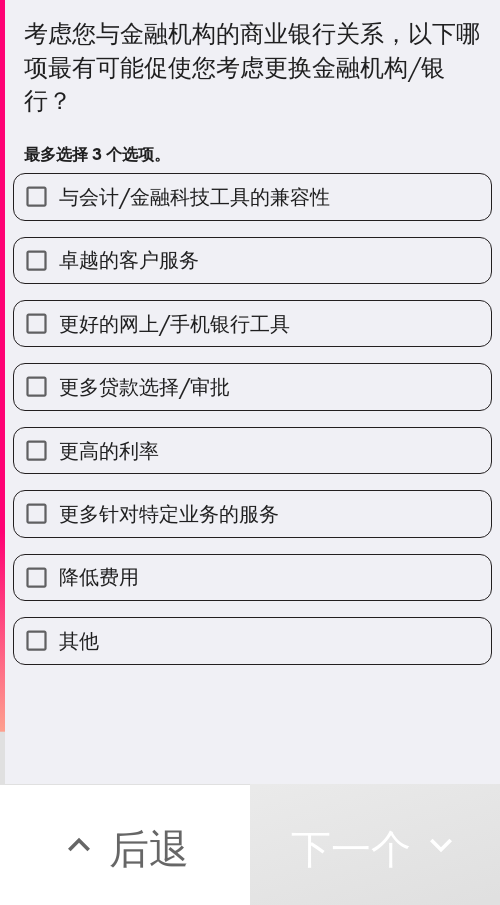 drag, startPoint x: 153, startPoint y: 569, endPoint x: 158, endPoint y: 553, distance: 16.763054 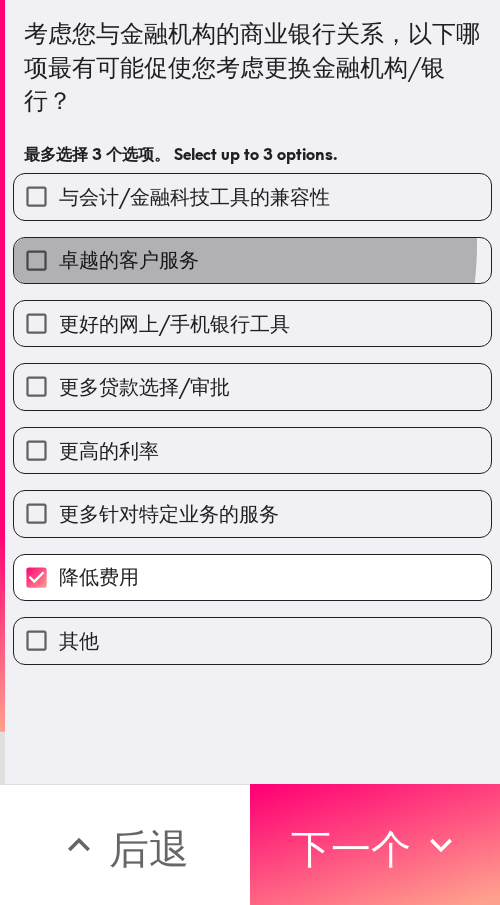 click on "卓越的客户服务" at bounding box center [129, 260] 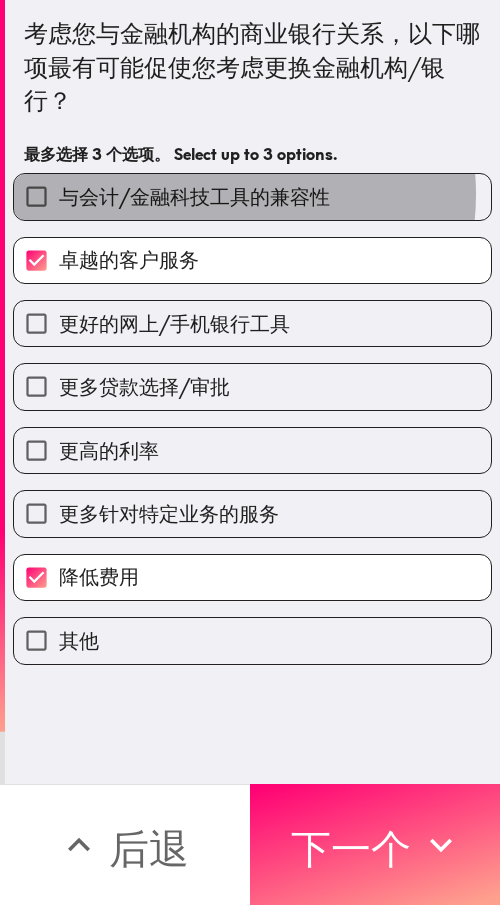 click on "与会计/金融科技工具的兼容性" at bounding box center (194, 196) 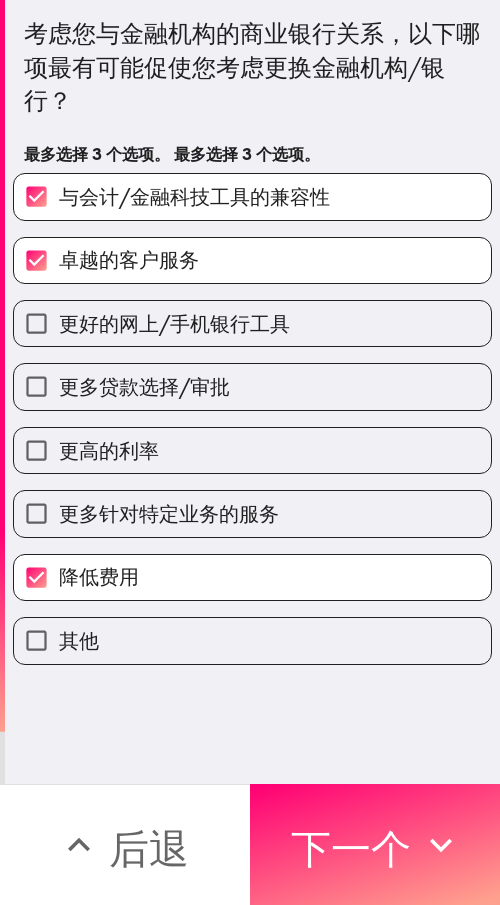 drag, startPoint x: 331, startPoint y: 811, endPoint x: 474, endPoint y: 811, distance: 143 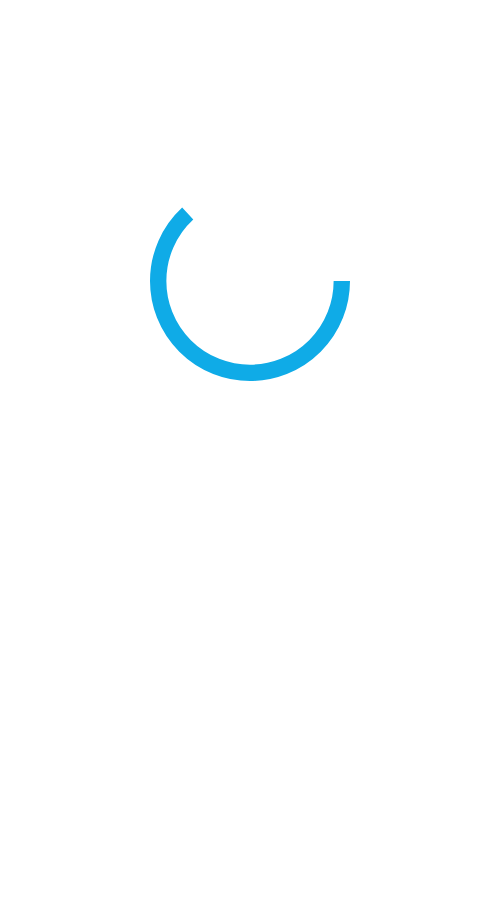 scroll, scrollTop: 0, scrollLeft: 0, axis: both 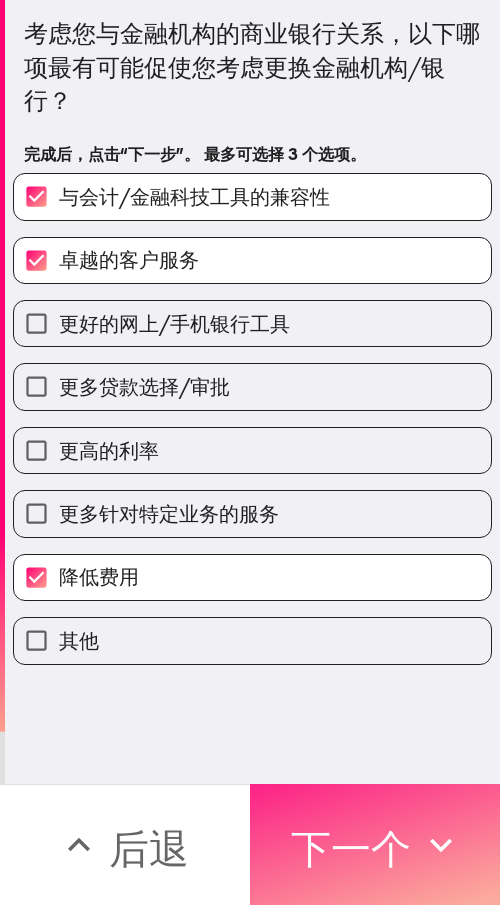 drag, startPoint x: 367, startPoint y: 825, endPoint x: 380, endPoint y: 825, distance: 13 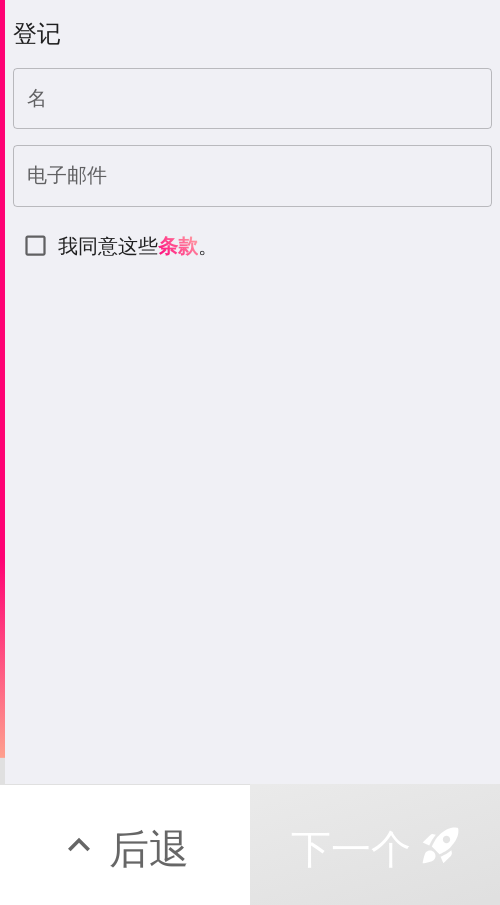 drag, startPoint x: 264, startPoint y: 119, endPoint x: 248, endPoint y: 120, distance: 16.03122 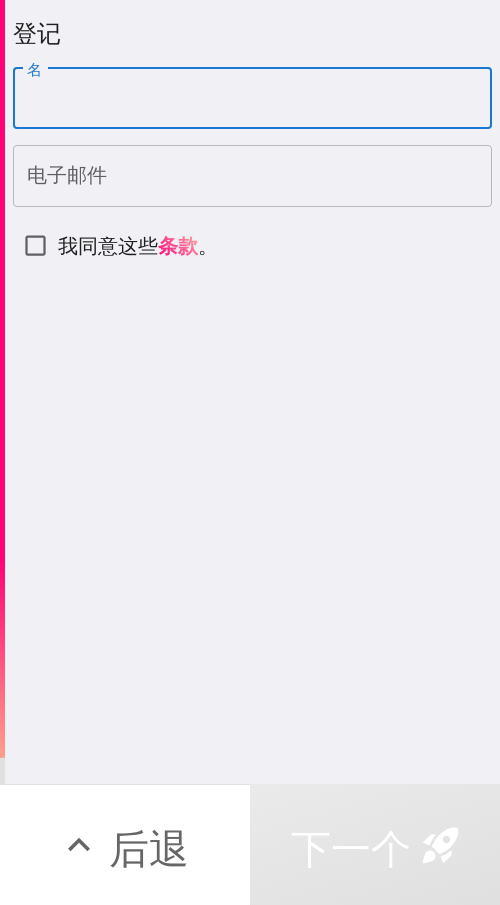 paste on "[FIRST]" 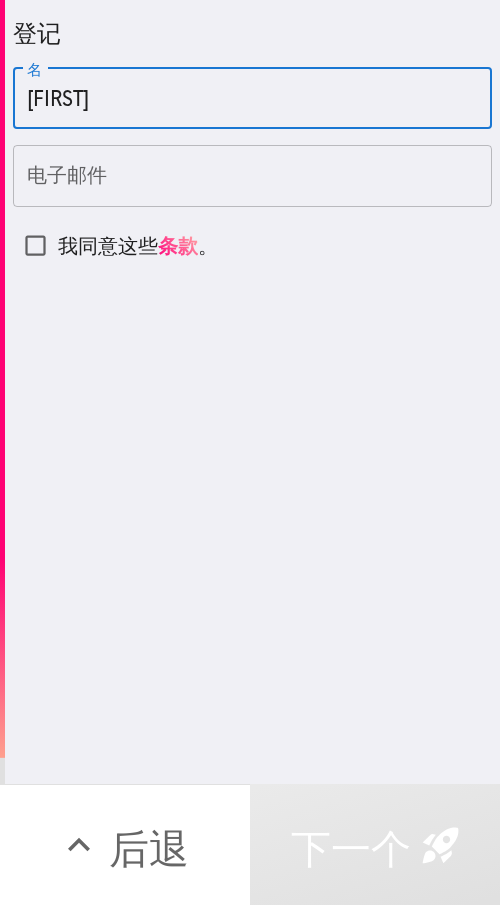 type on "[FIRST]" 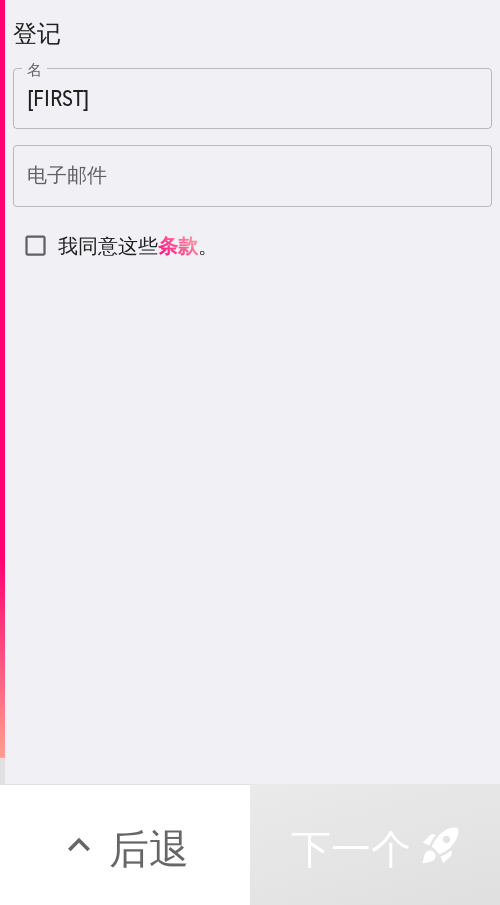 click on "电子邮件" at bounding box center [252, 176] 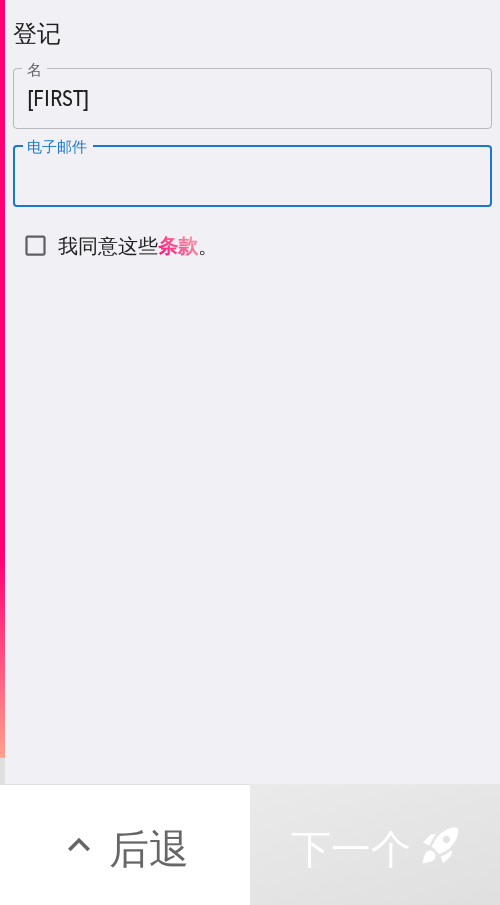 paste on "[email]" 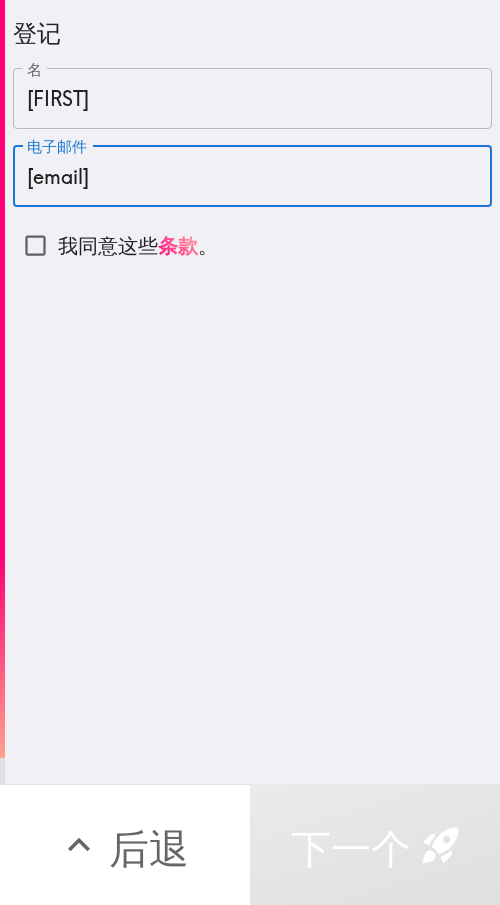type on "[email]" 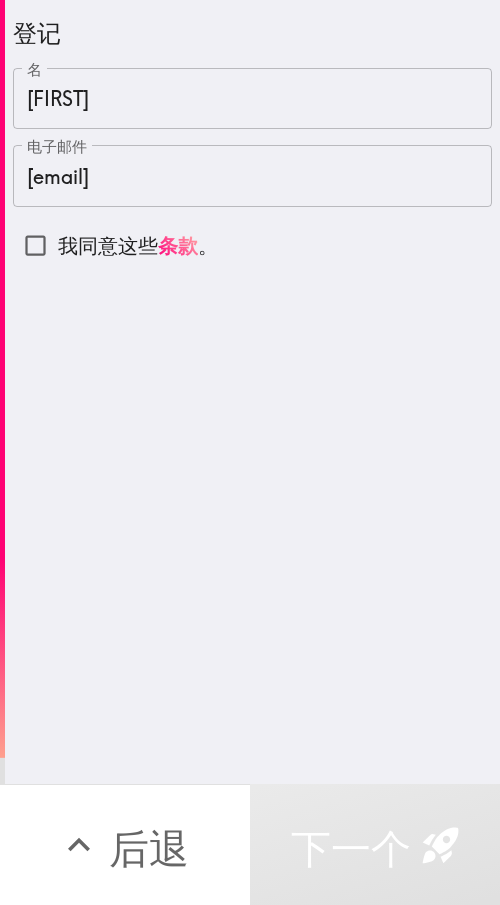 drag, startPoint x: 81, startPoint y: 245, endPoint x: 101, endPoint y: 246, distance: 20.024984 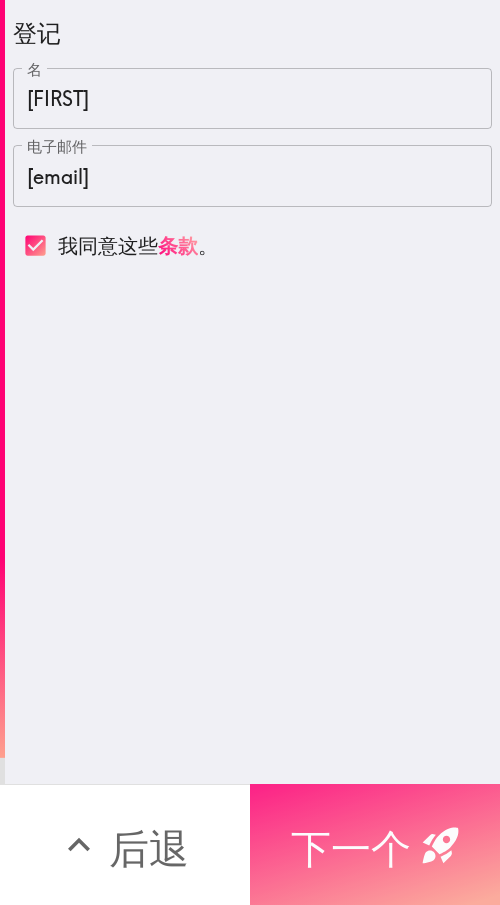 click on "下一个" at bounding box center [351, 848] 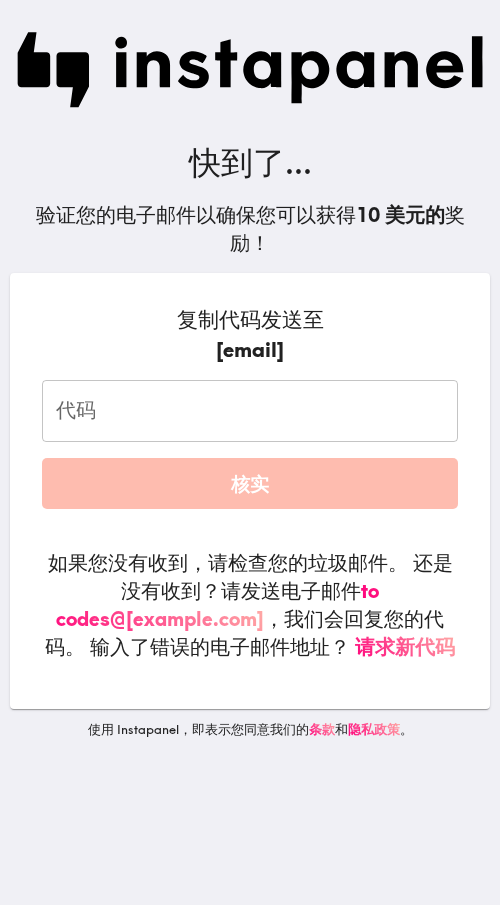 drag, startPoint x: 140, startPoint y: 403, endPoint x: 150, endPoint y: 418, distance: 18.027756 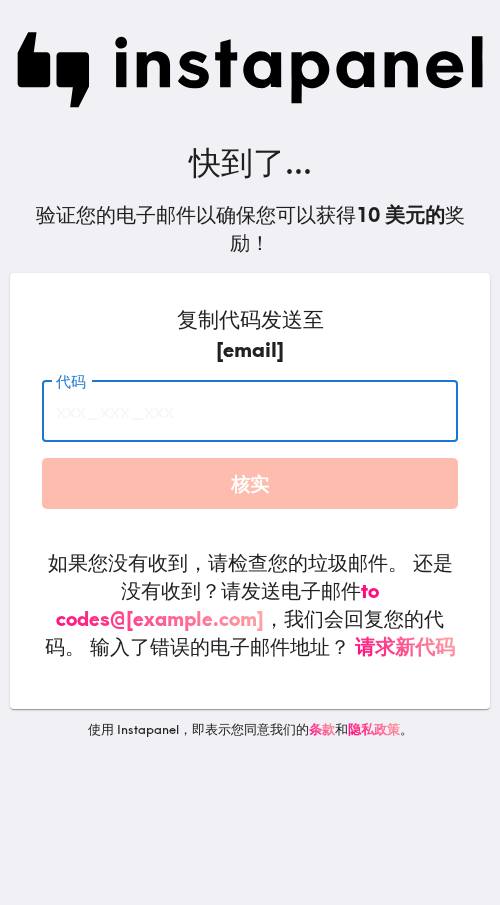 paste on "PiN_[NUMBER]" 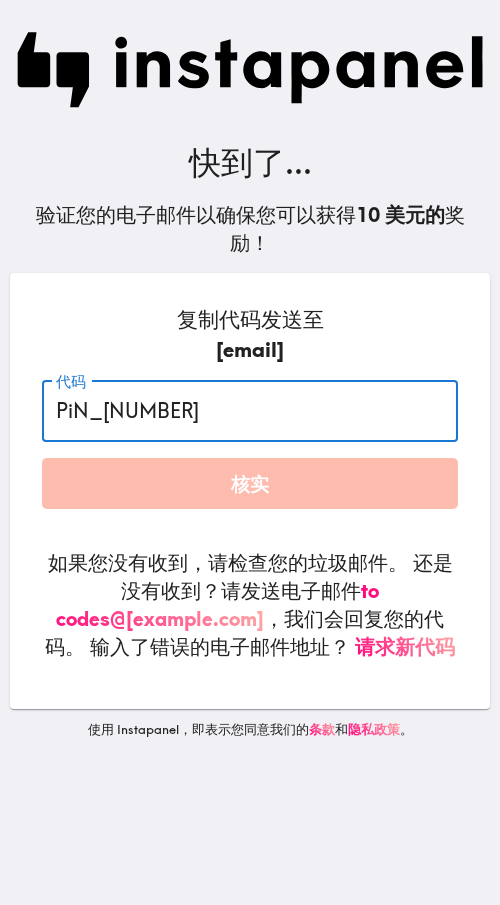 type on "PiN_[NUMBER]" 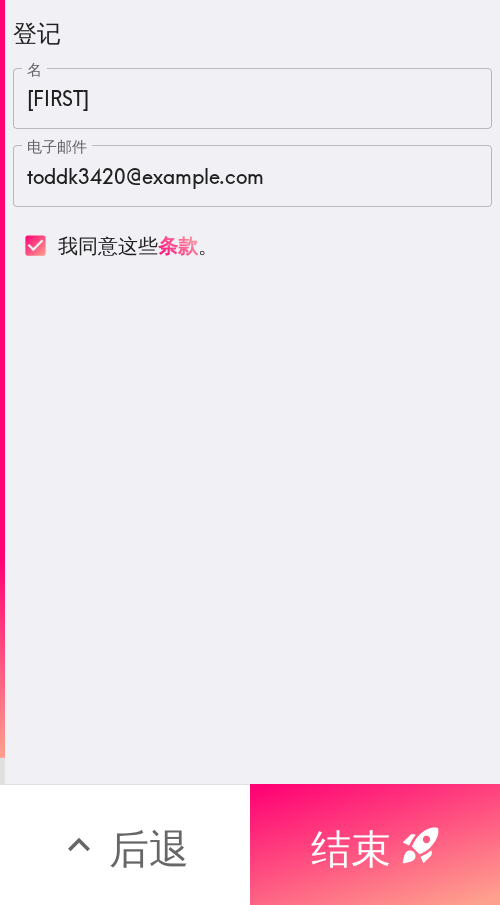 scroll, scrollTop: 0, scrollLeft: 0, axis: both 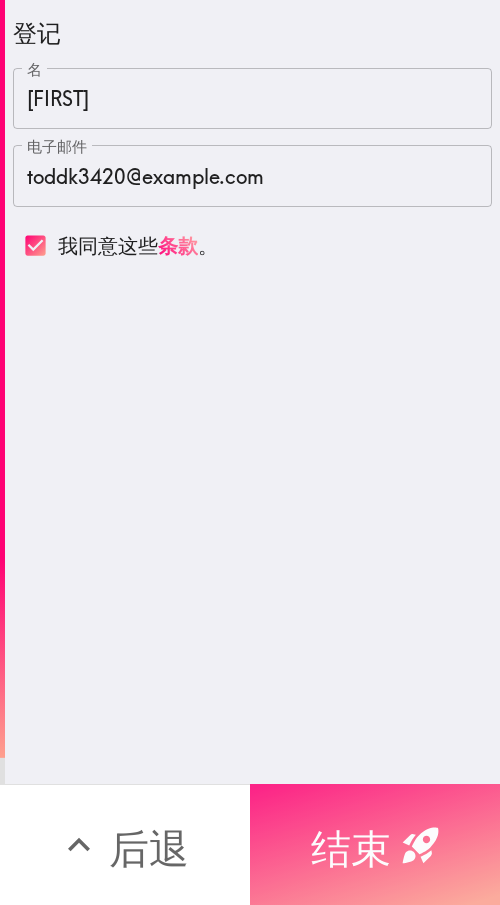 click on "结束" at bounding box center [351, 848] 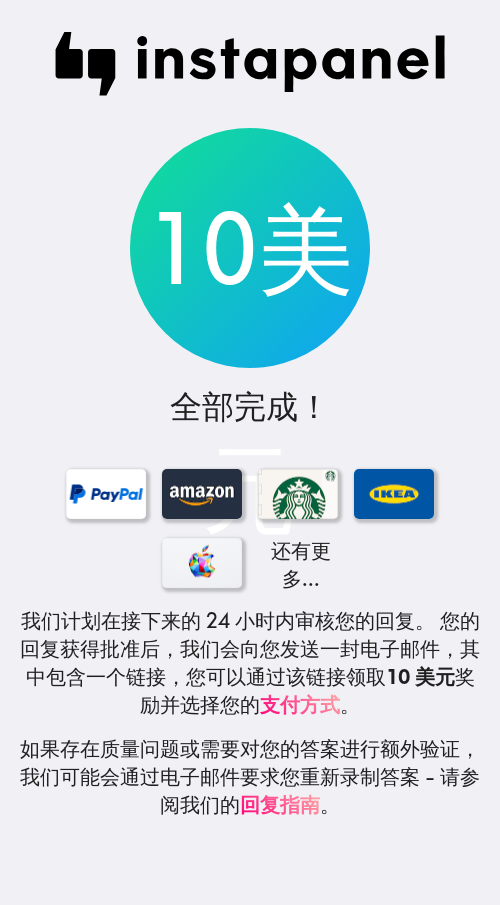 click on "10美元 全部完成！ 还有更多... 我们计划在接下来的 24 小时内审核您的回复。   您的回复获得批准后，我们会向您发送一封电子邮件，其中包含一个链接，您可以通过该链接领取 10 美元 奖励 并选择您的 支付方式 。 如果存在质量问题或需要对您的答案进行额外验证，我们可能会通过电子邮件要求您重新录制答案 - 请参阅我们的 回复指南 。" at bounding box center [250, 452] 